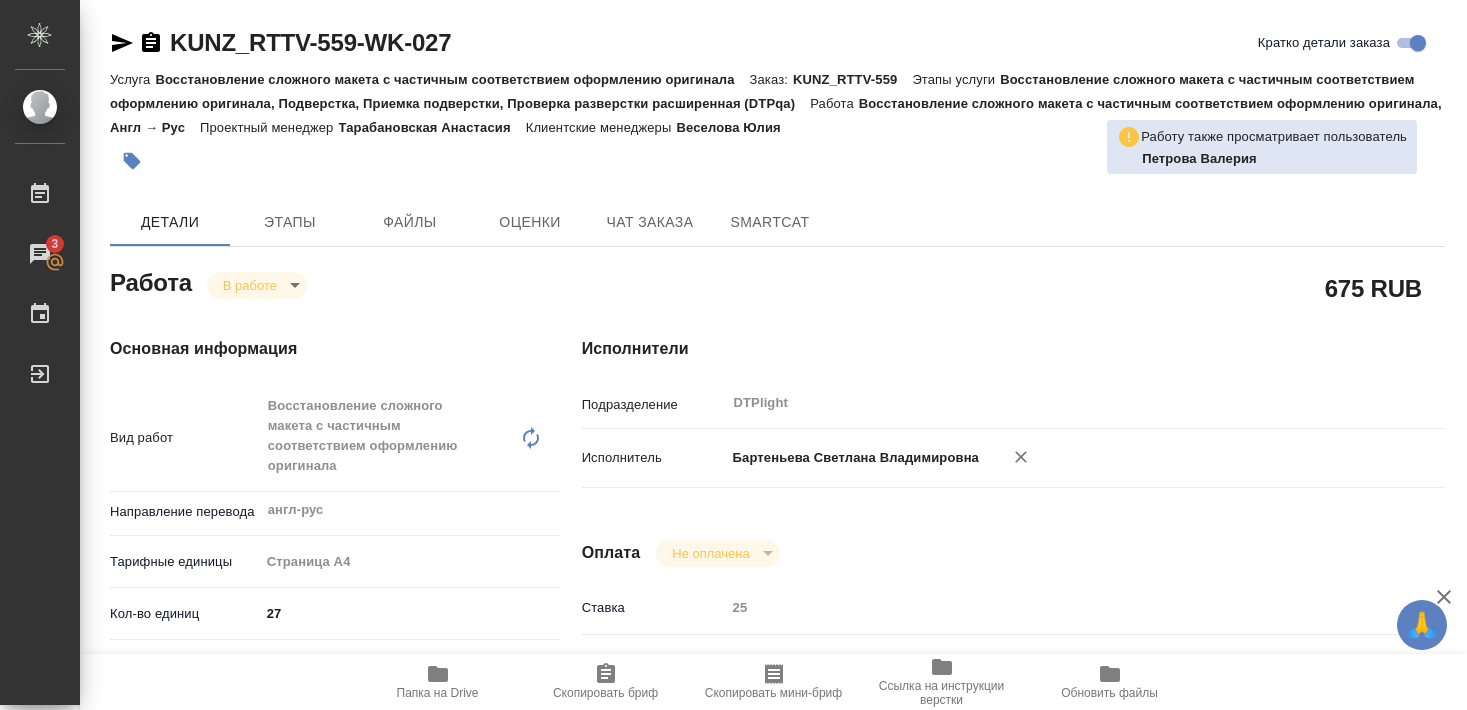 scroll, scrollTop: 0, scrollLeft: 0, axis: both 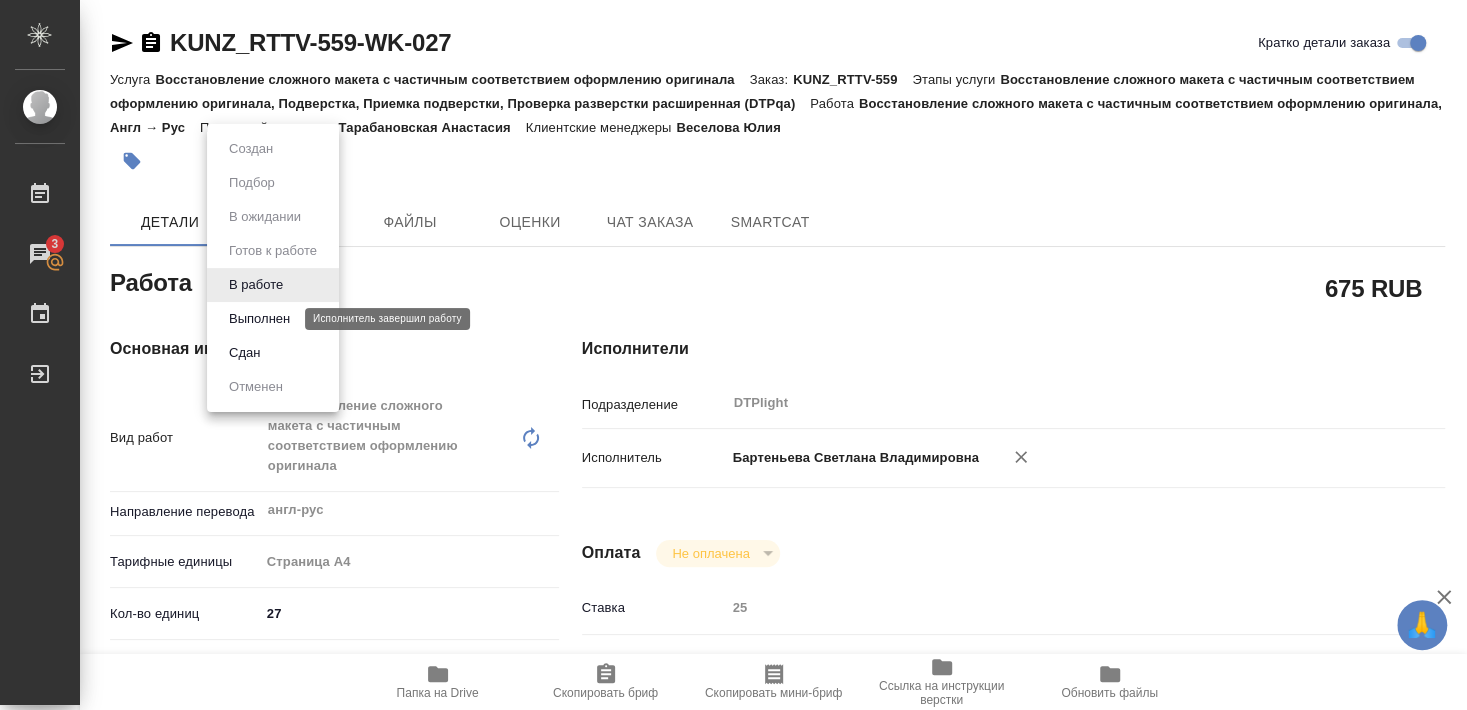 click on "Выполнен" at bounding box center [259, 319] 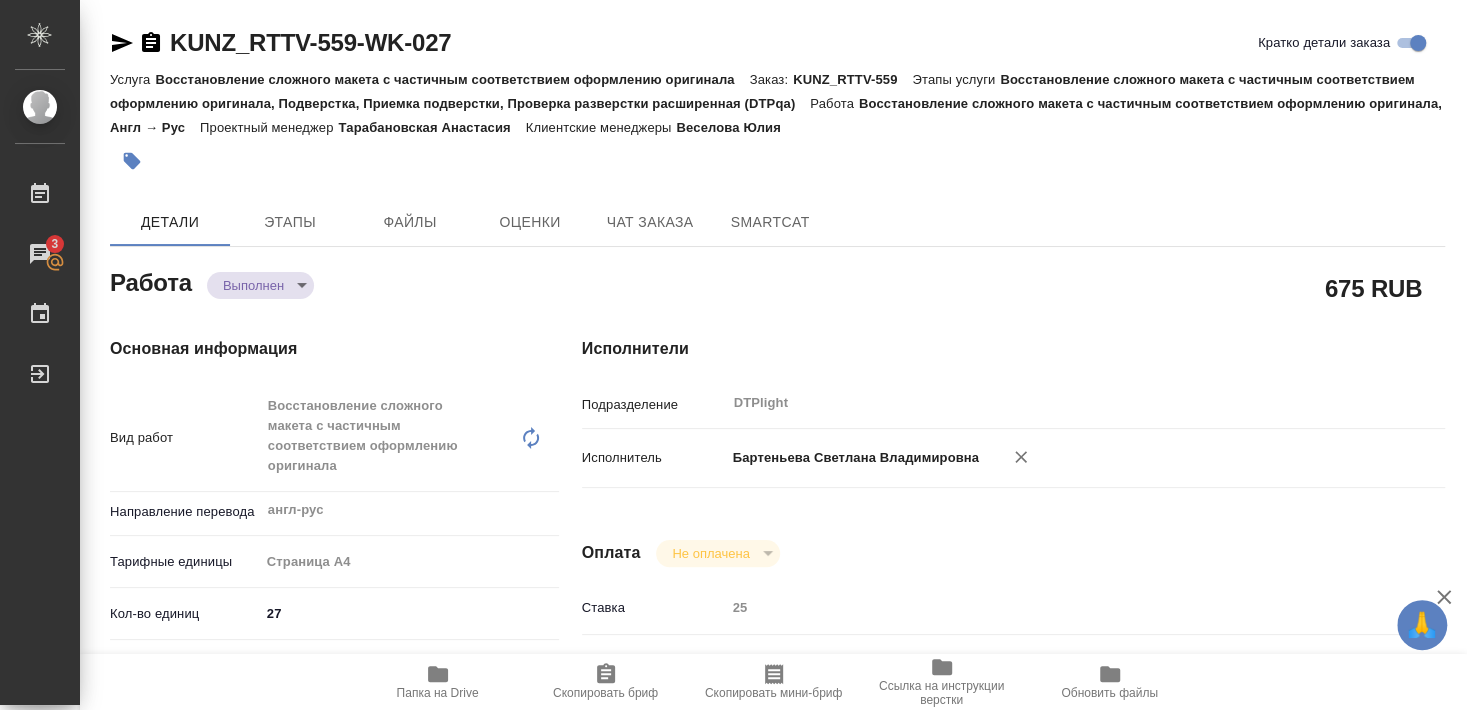 type on "x" 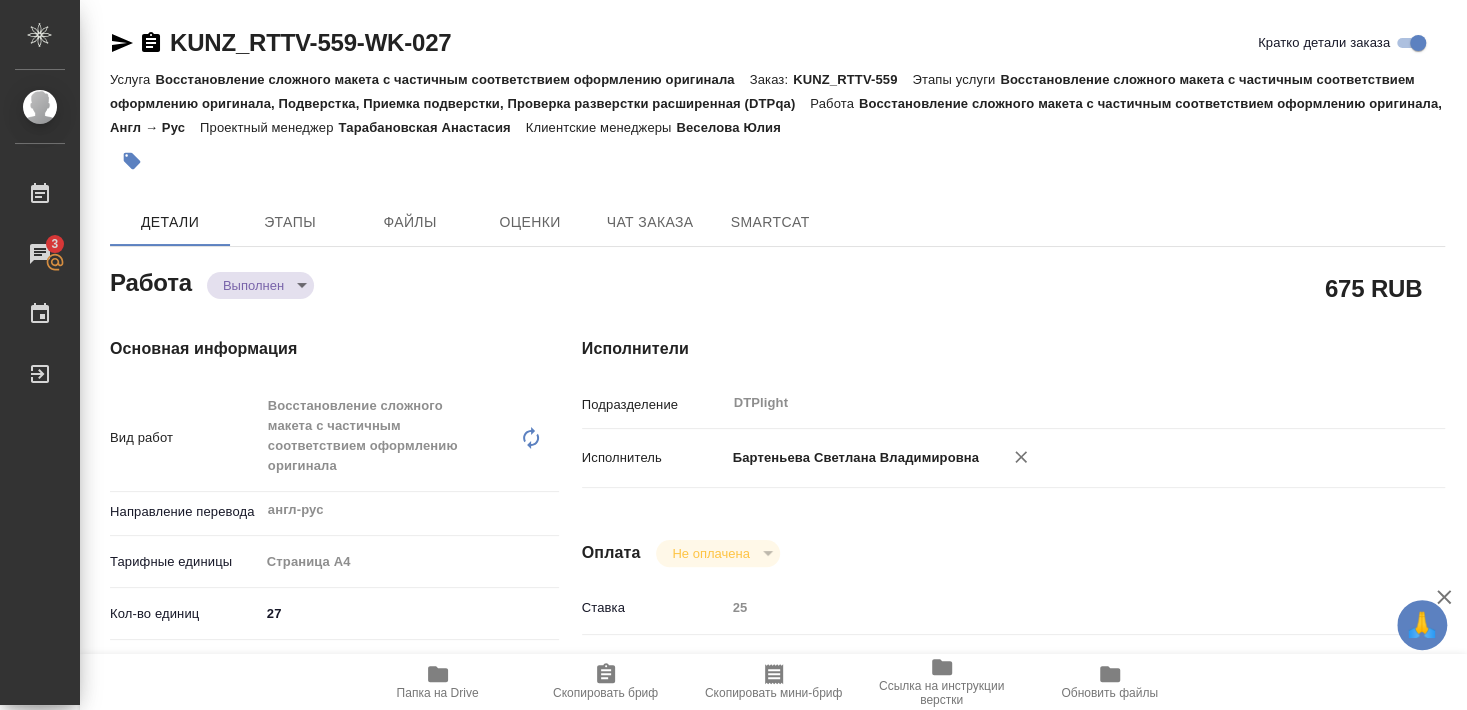 type on "x" 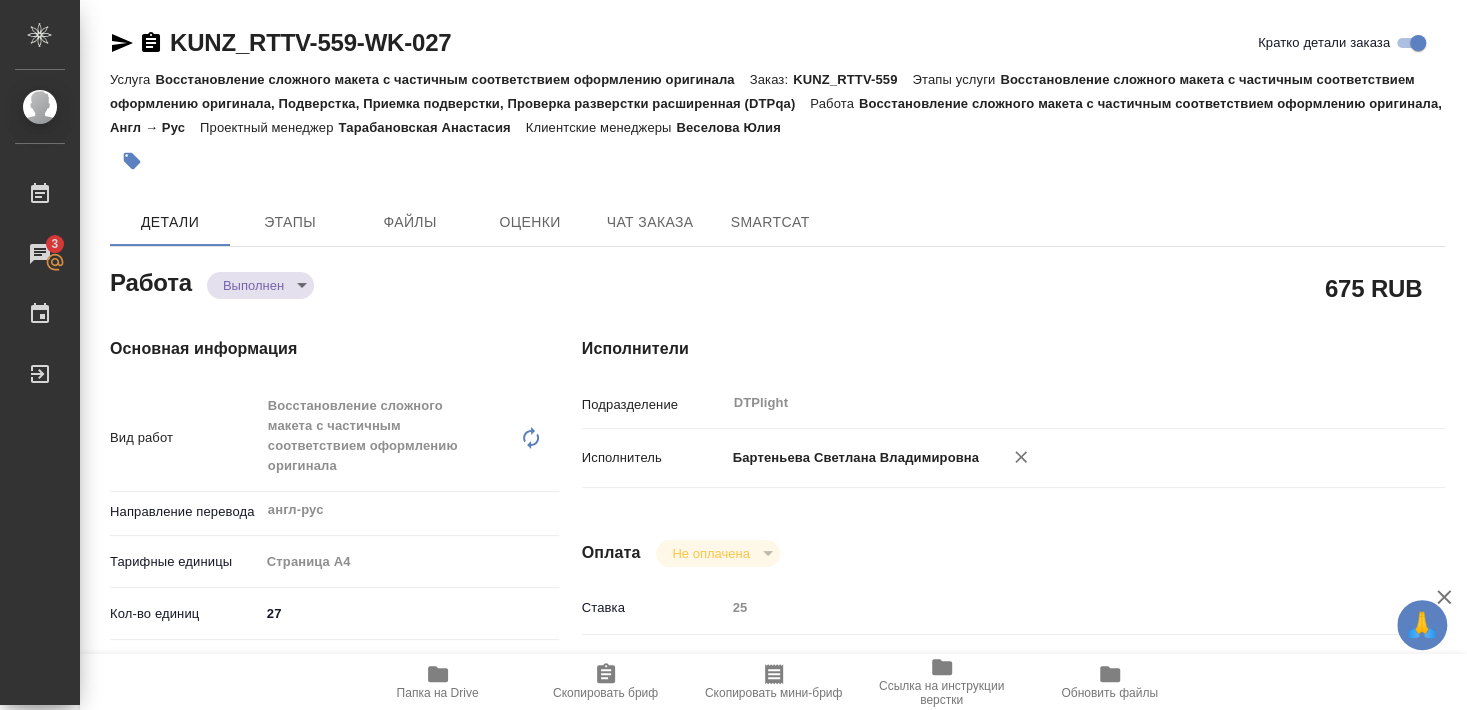 type on "x" 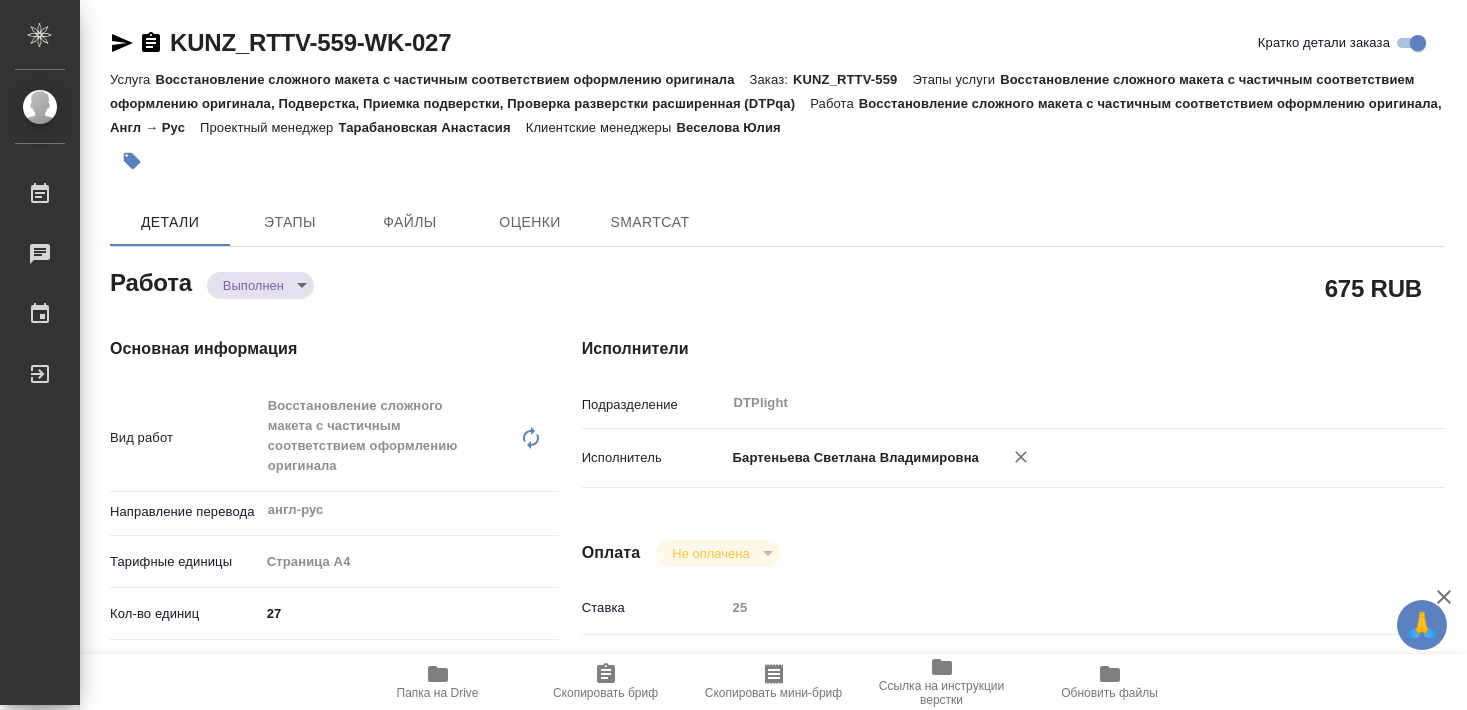 type on "x" 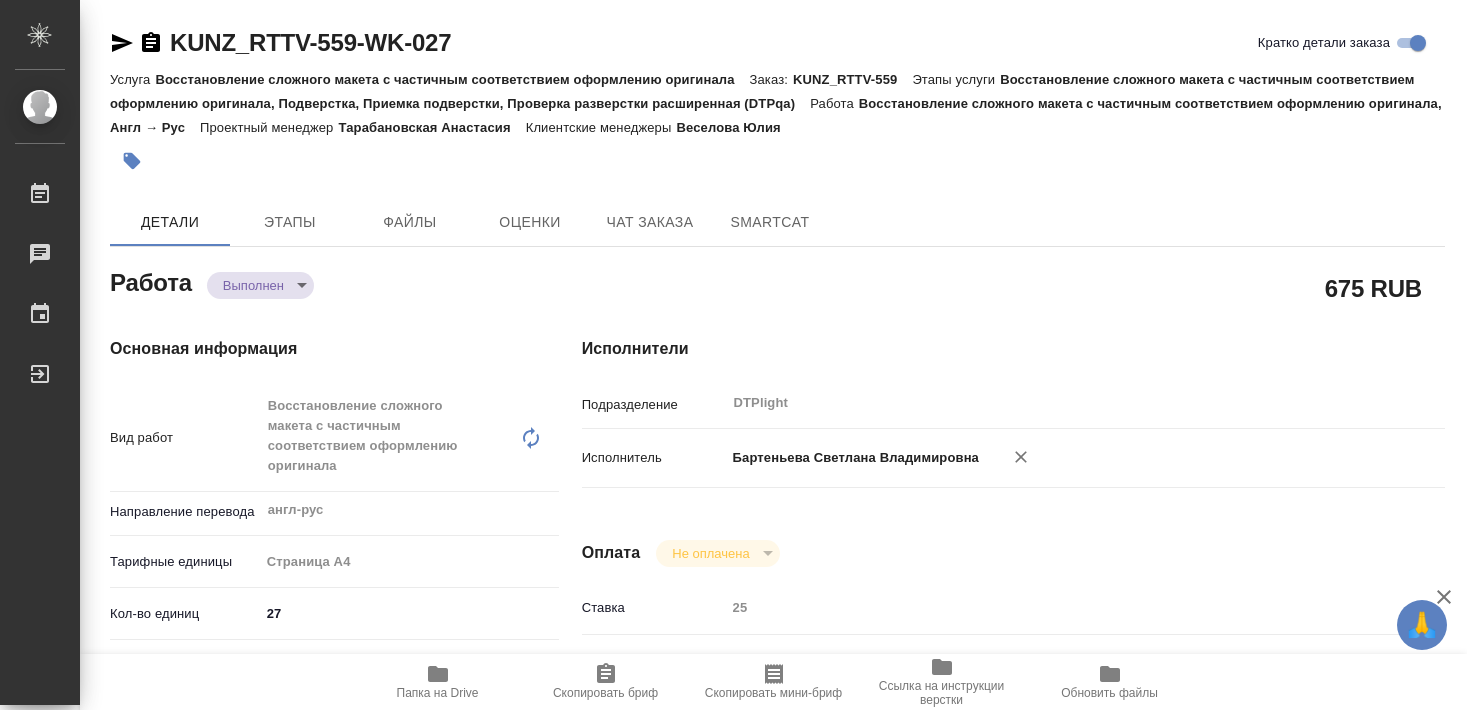 scroll, scrollTop: 0, scrollLeft: 0, axis: both 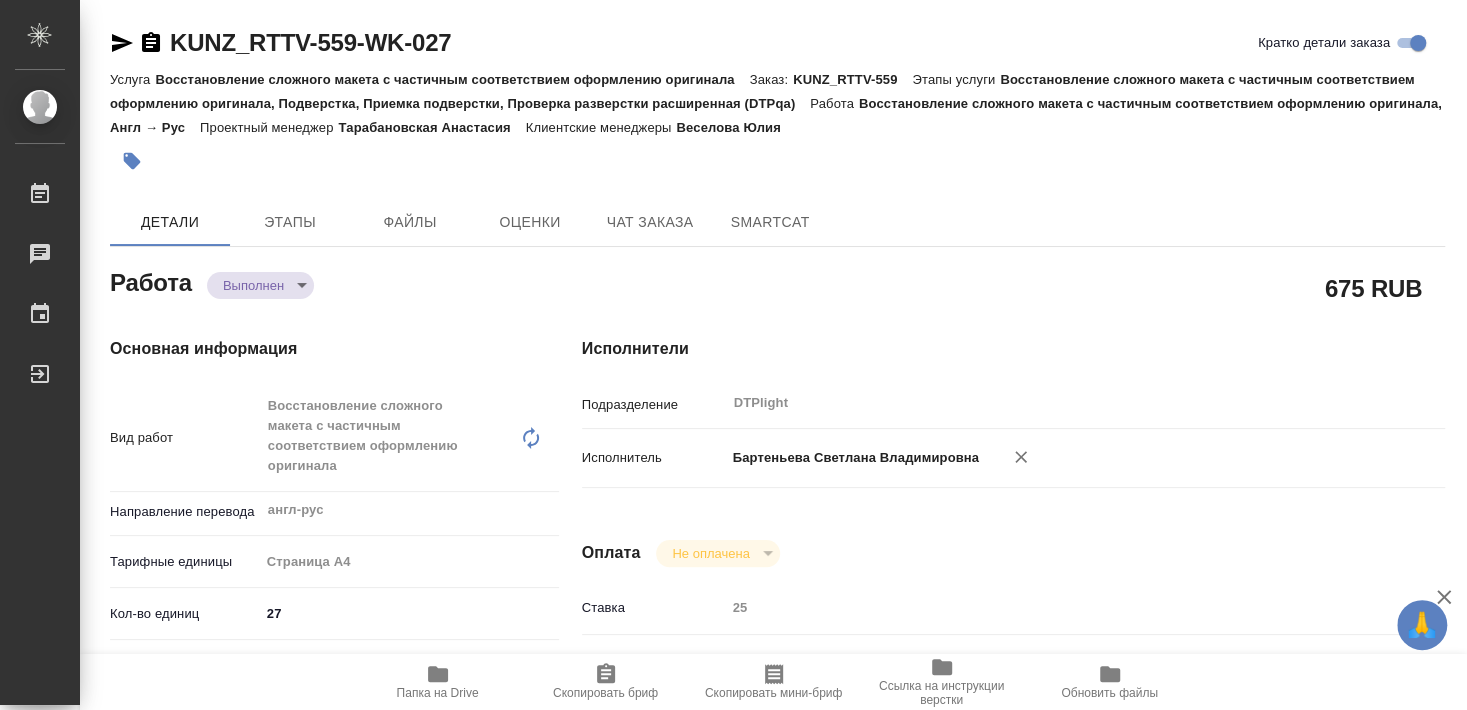 type on "x" 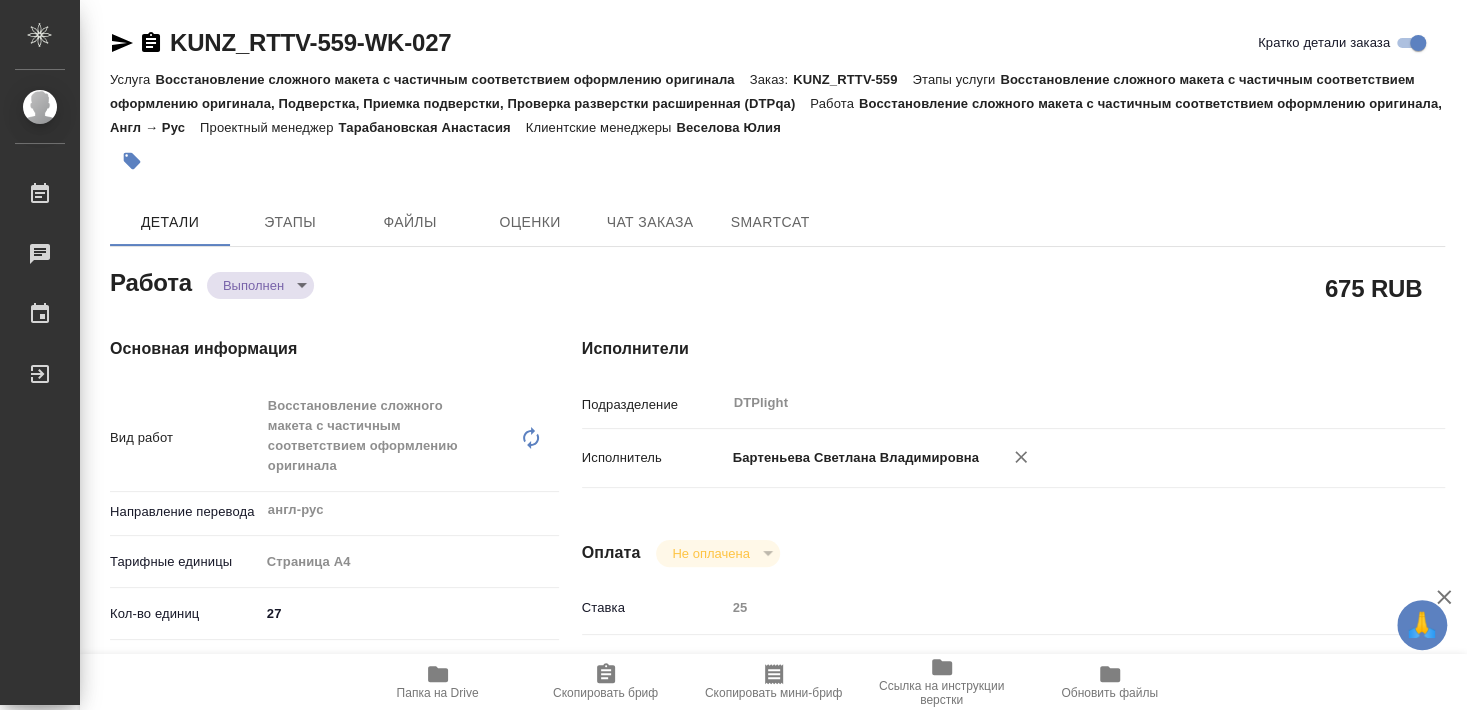 type on "x" 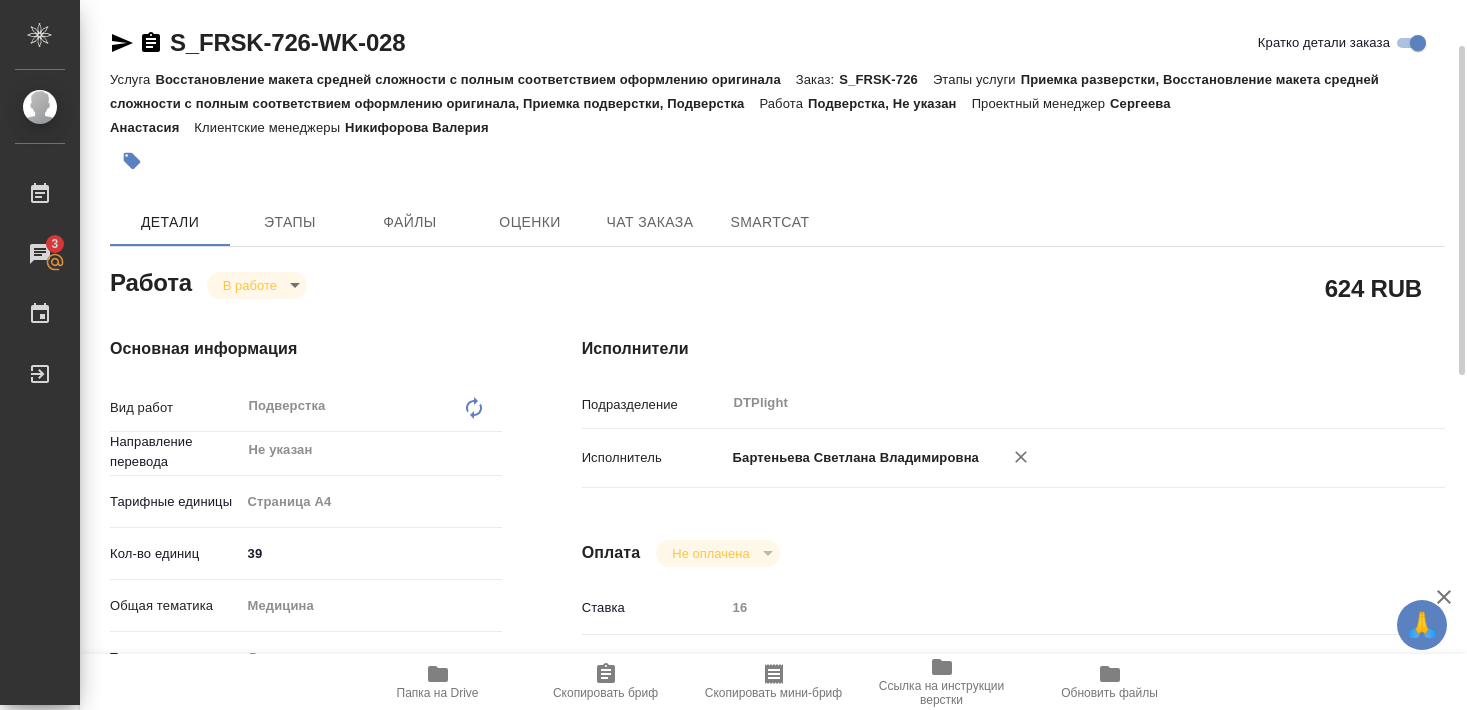 scroll, scrollTop: 0, scrollLeft: 0, axis: both 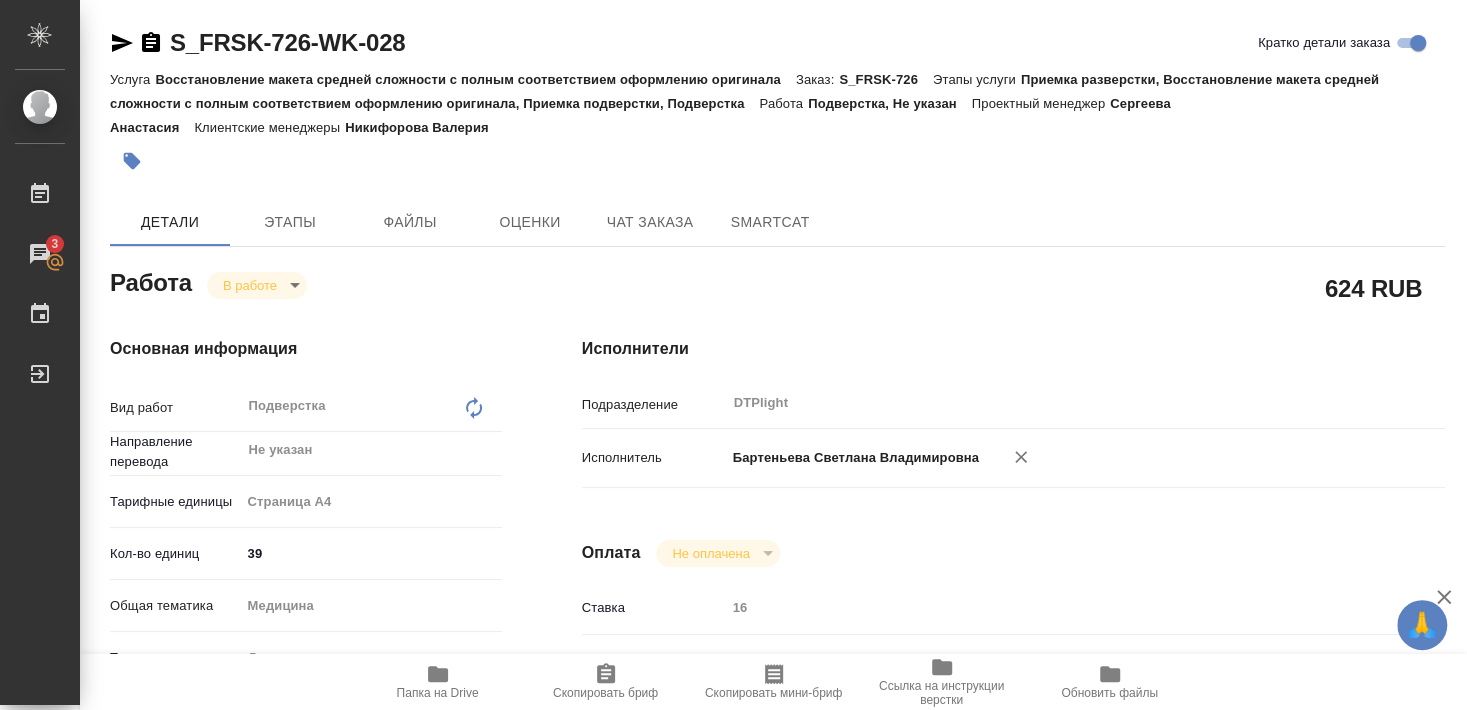 click 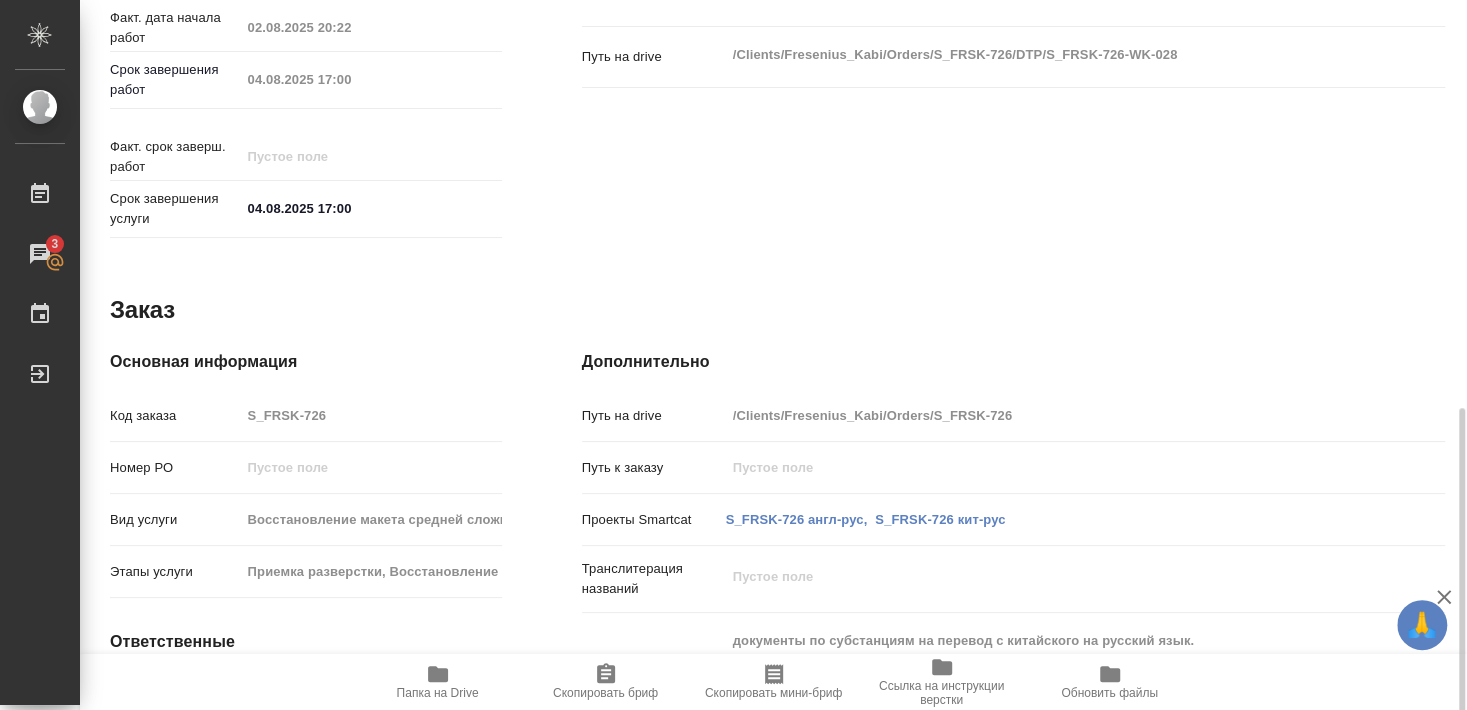 scroll, scrollTop: 880, scrollLeft: 0, axis: vertical 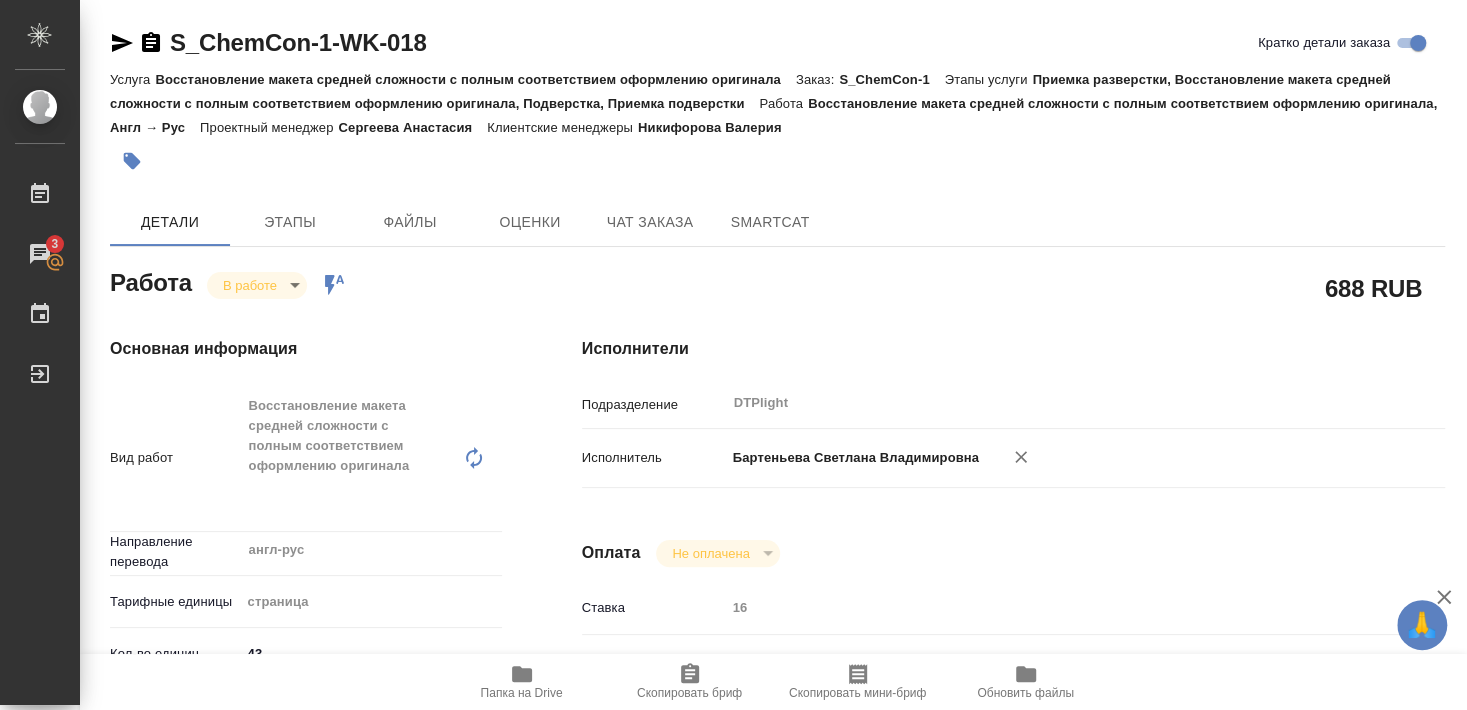 click on "Исполнители Подразделение DTPlight ​ Исполнитель Бартеньева Светлана Владимировна Оплата Не оплачена notPayed Ставка 16 Валюта RUB RUB Дополнительно Последнее изменение Смыслова Светлана Комментарий к работе папка Sodium molybdate dihydrate
подписать файлы своей _фамилией x Путь на drive /Clients/ChemCon /Orders/S_ChemCon-1/DTP/S_ChemCon-1-WK-018 x" at bounding box center (1013, 774) 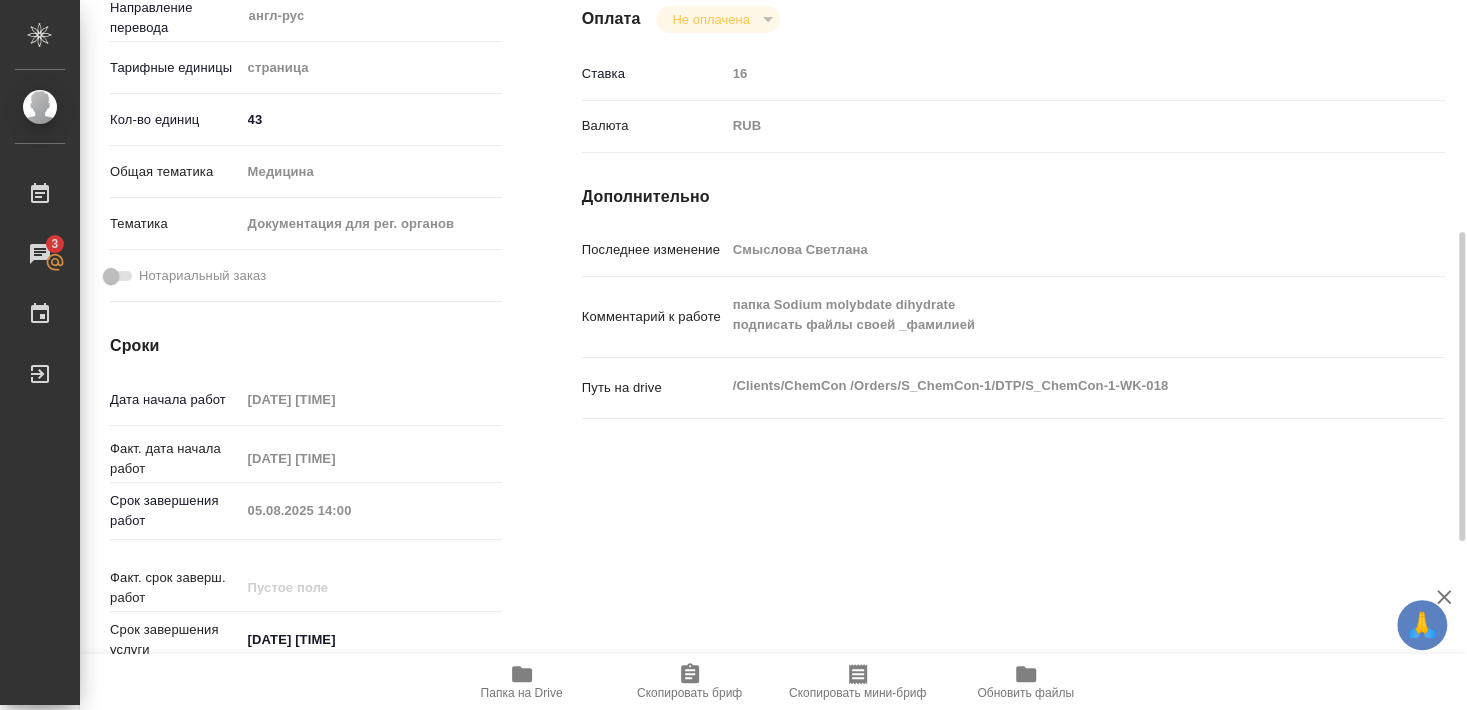 scroll, scrollTop: 426, scrollLeft: 0, axis: vertical 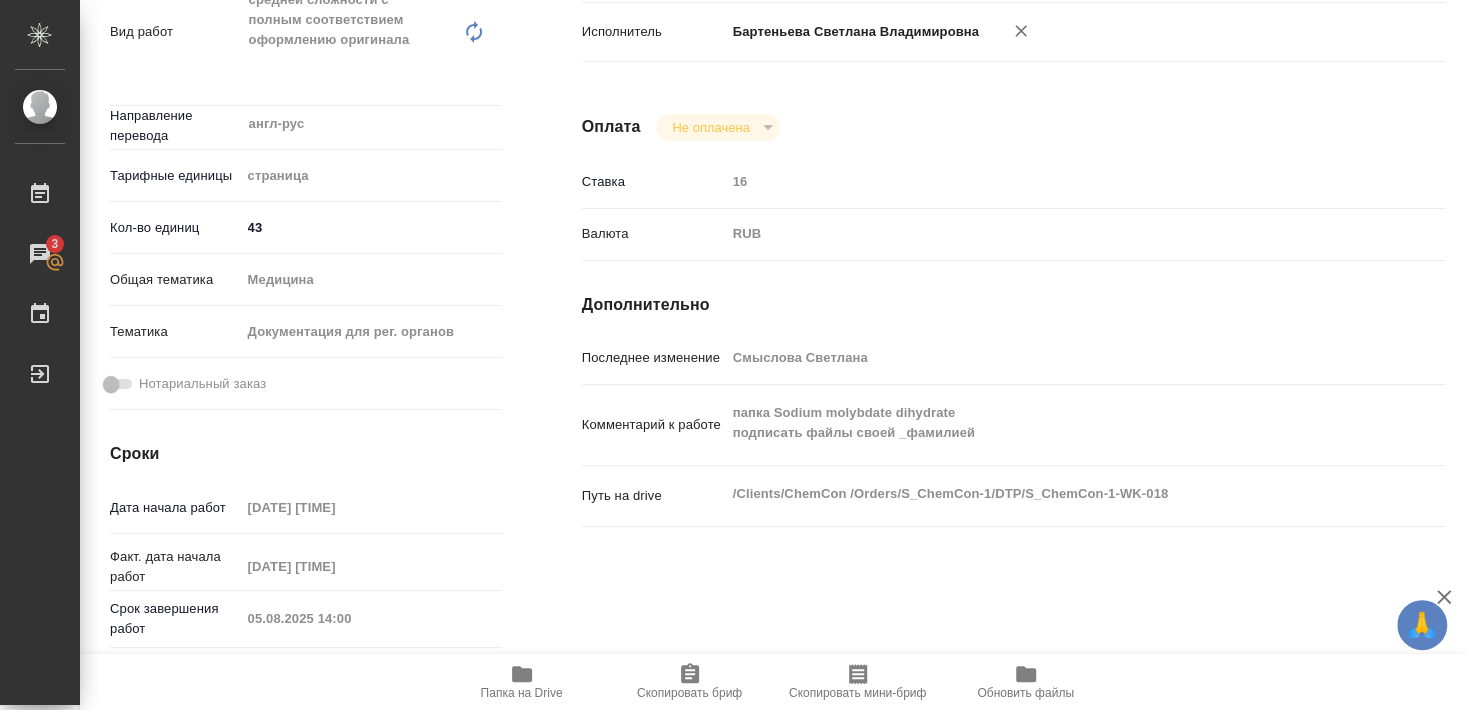click on "Последнее изменение Смыслова Светлана" at bounding box center [1013, 367] 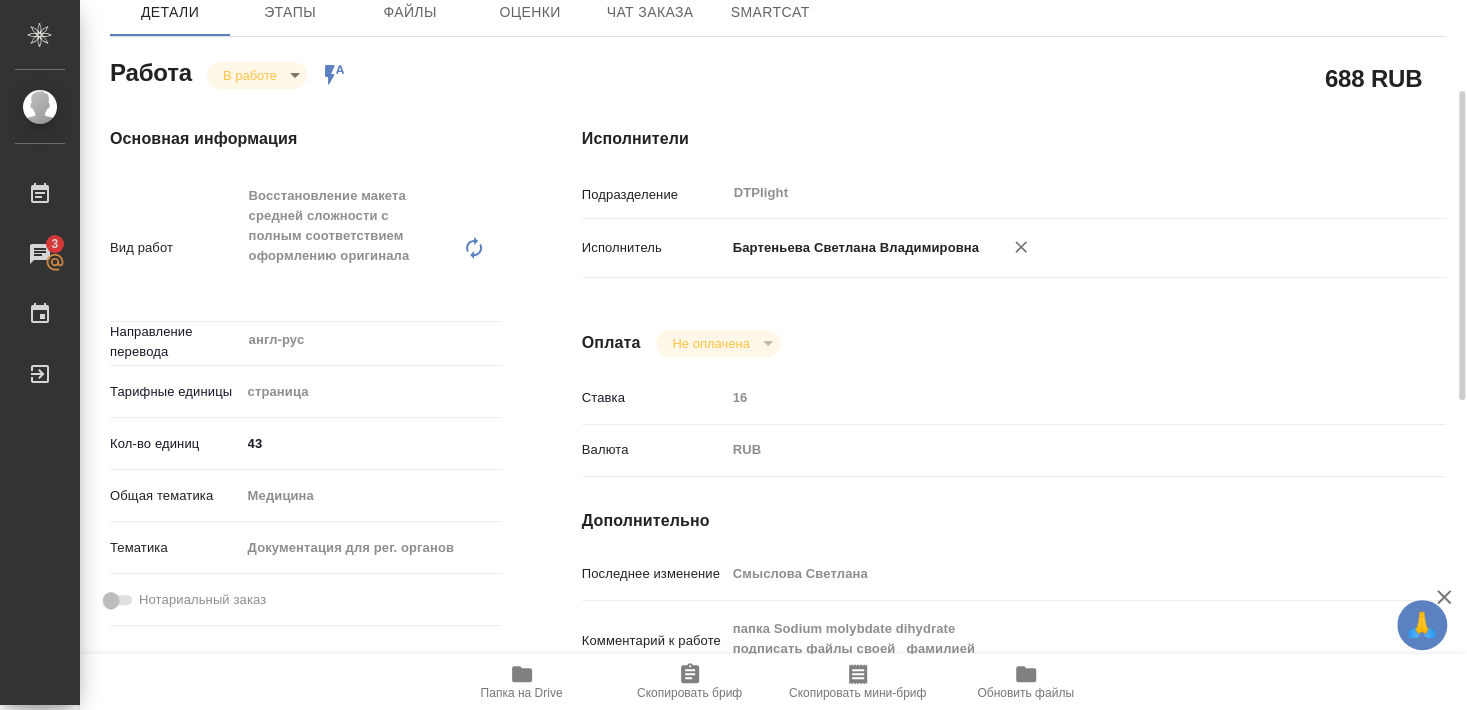 scroll, scrollTop: 0, scrollLeft: 0, axis: both 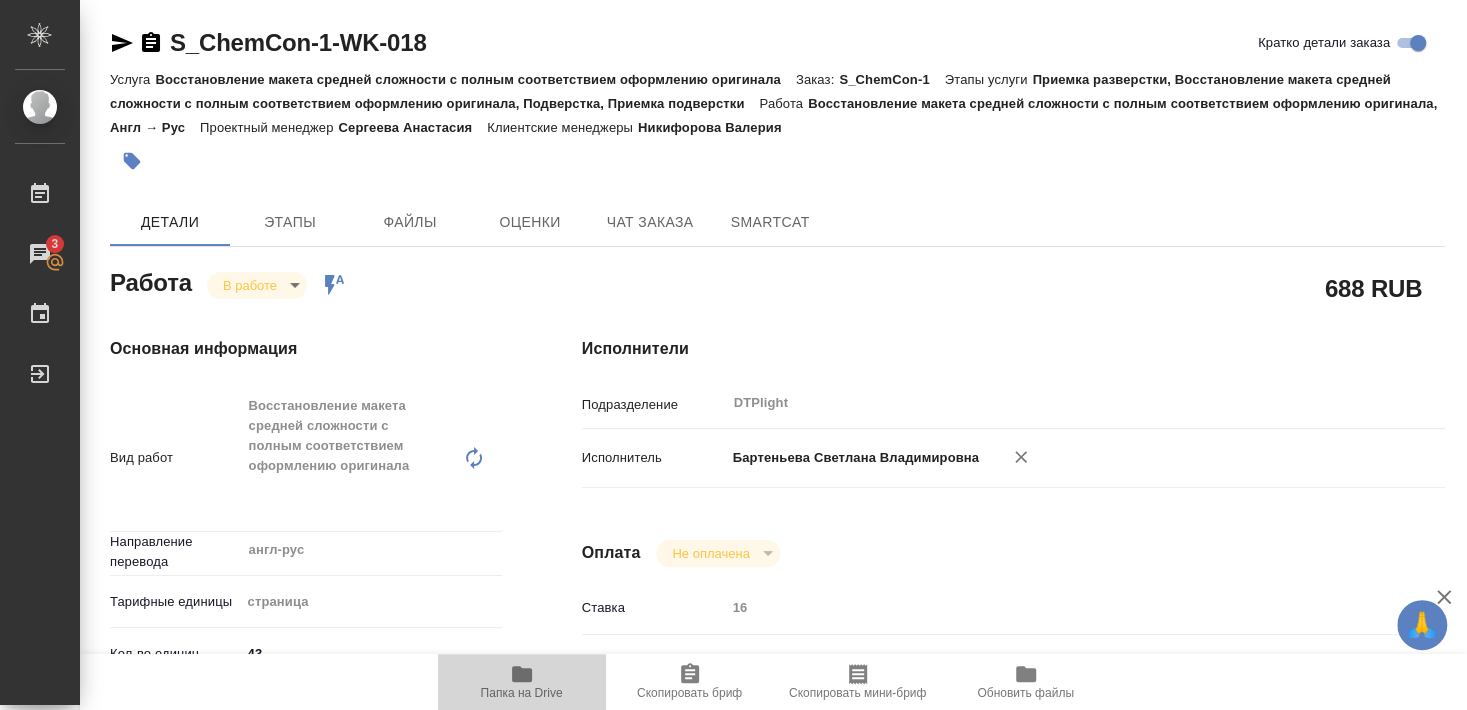 click 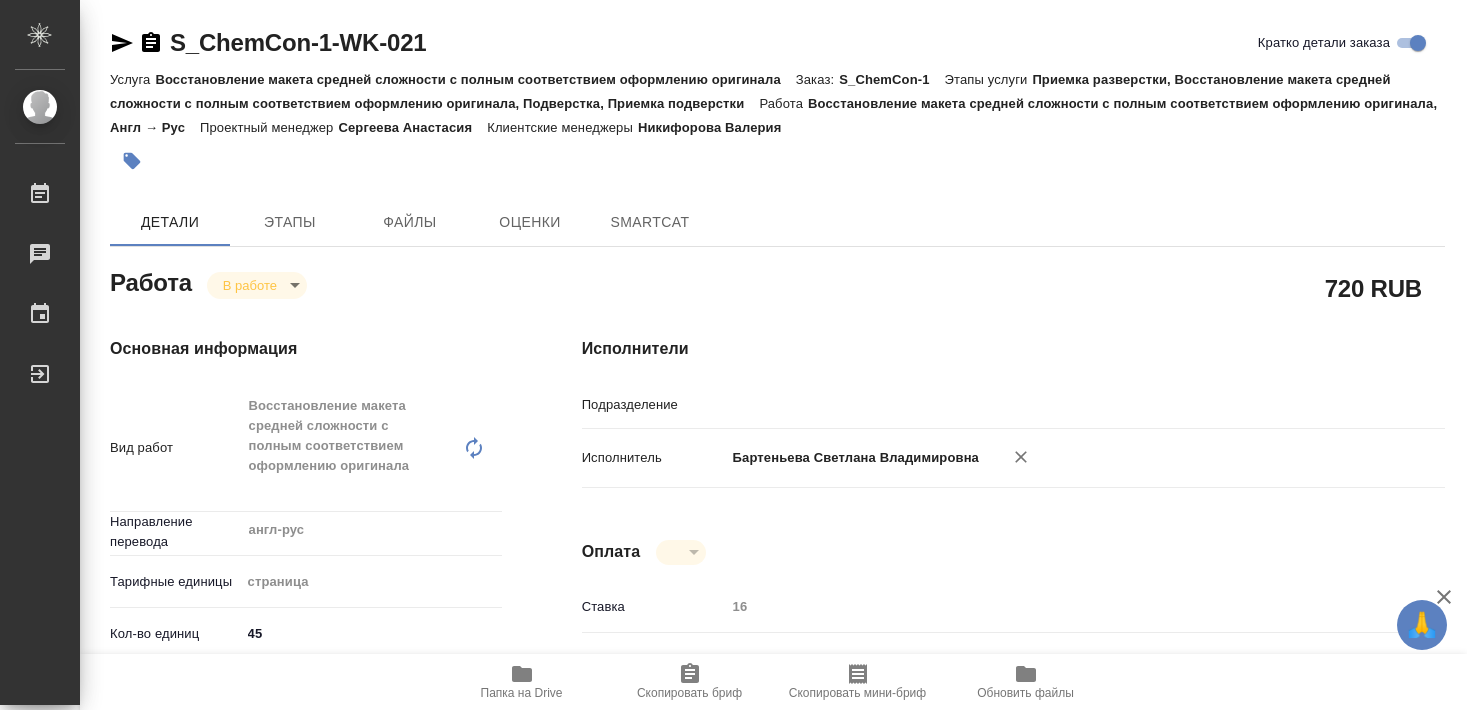 scroll, scrollTop: 0, scrollLeft: 0, axis: both 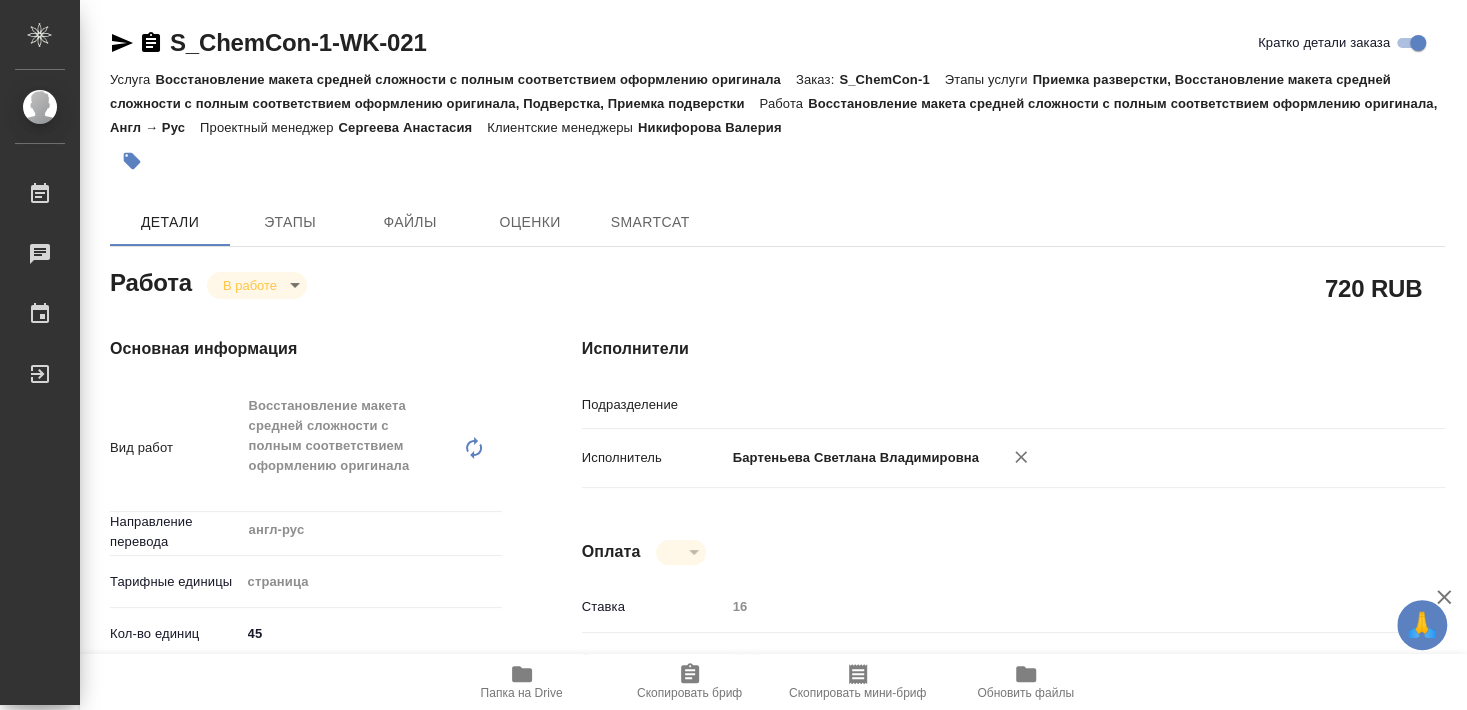 type on "x" 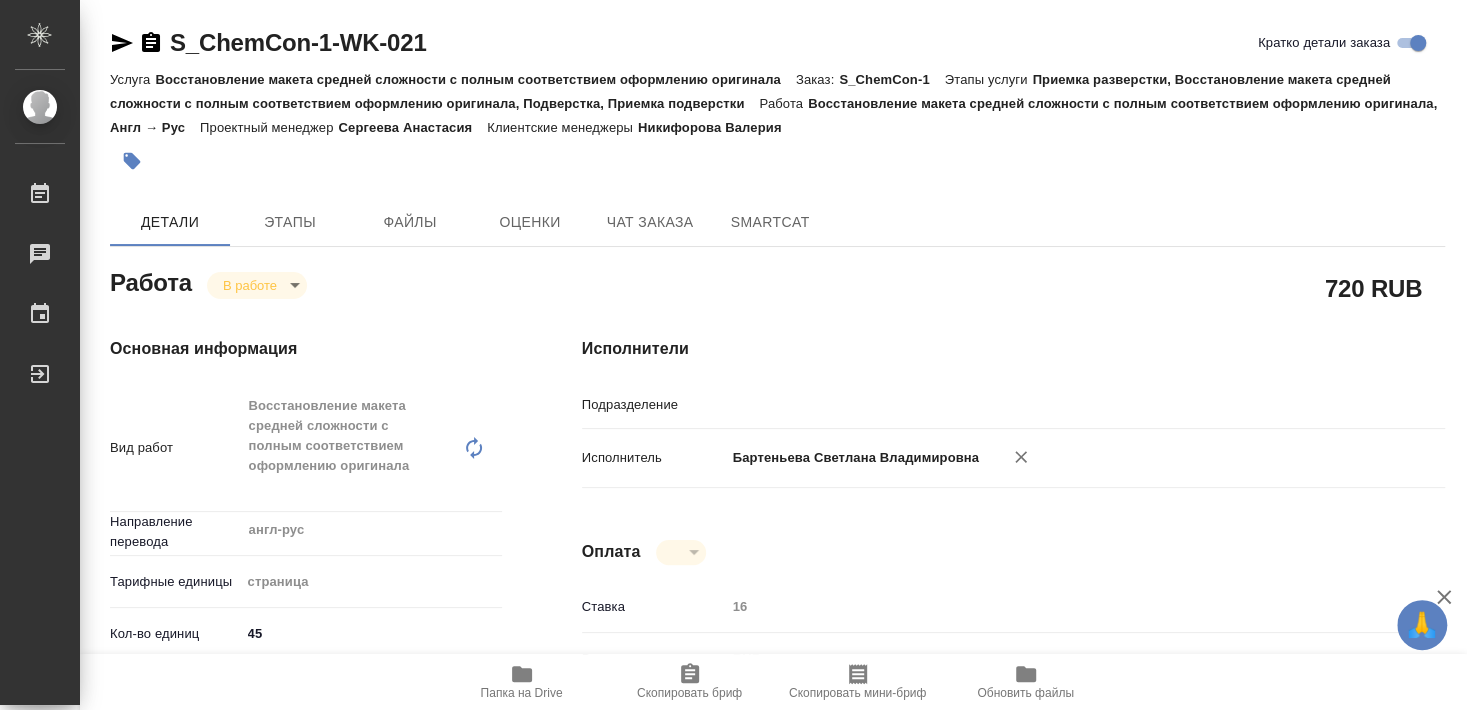 type on "x" 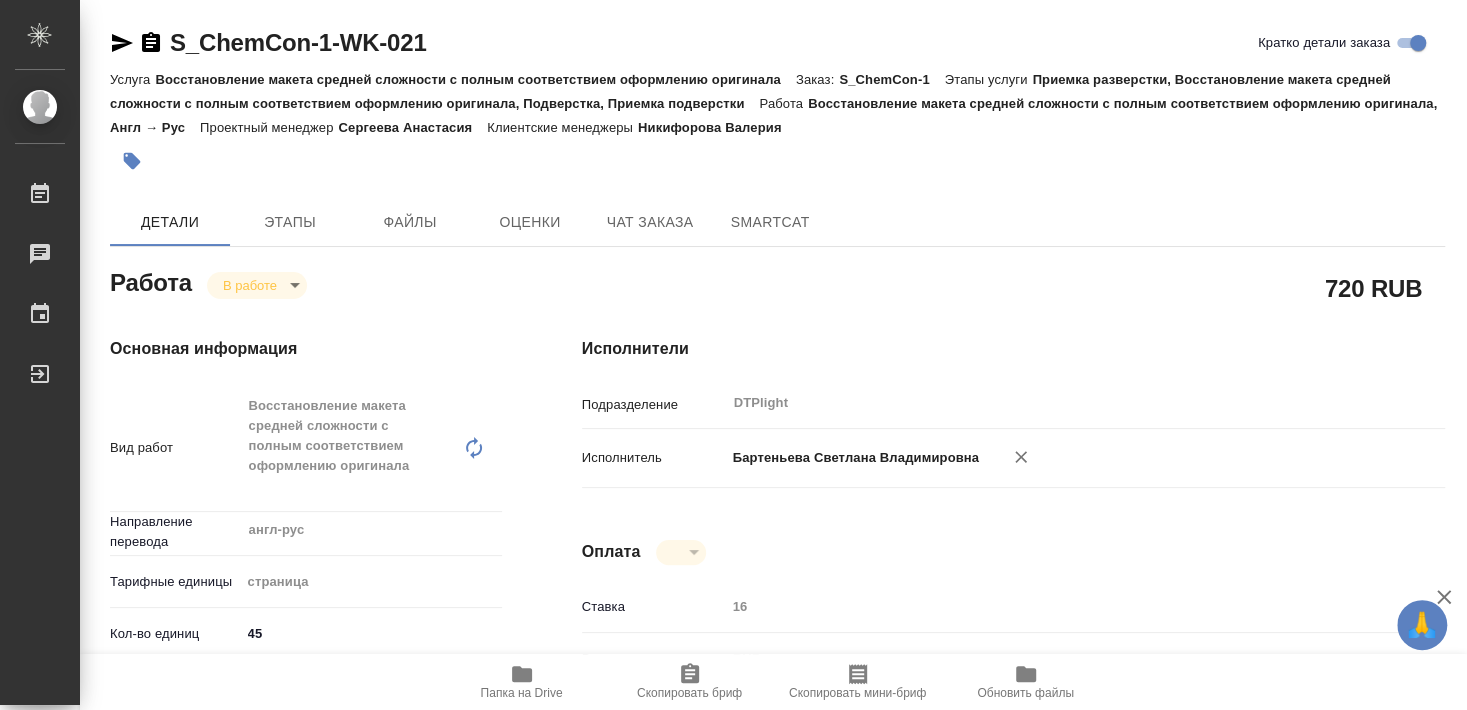 type on "x" 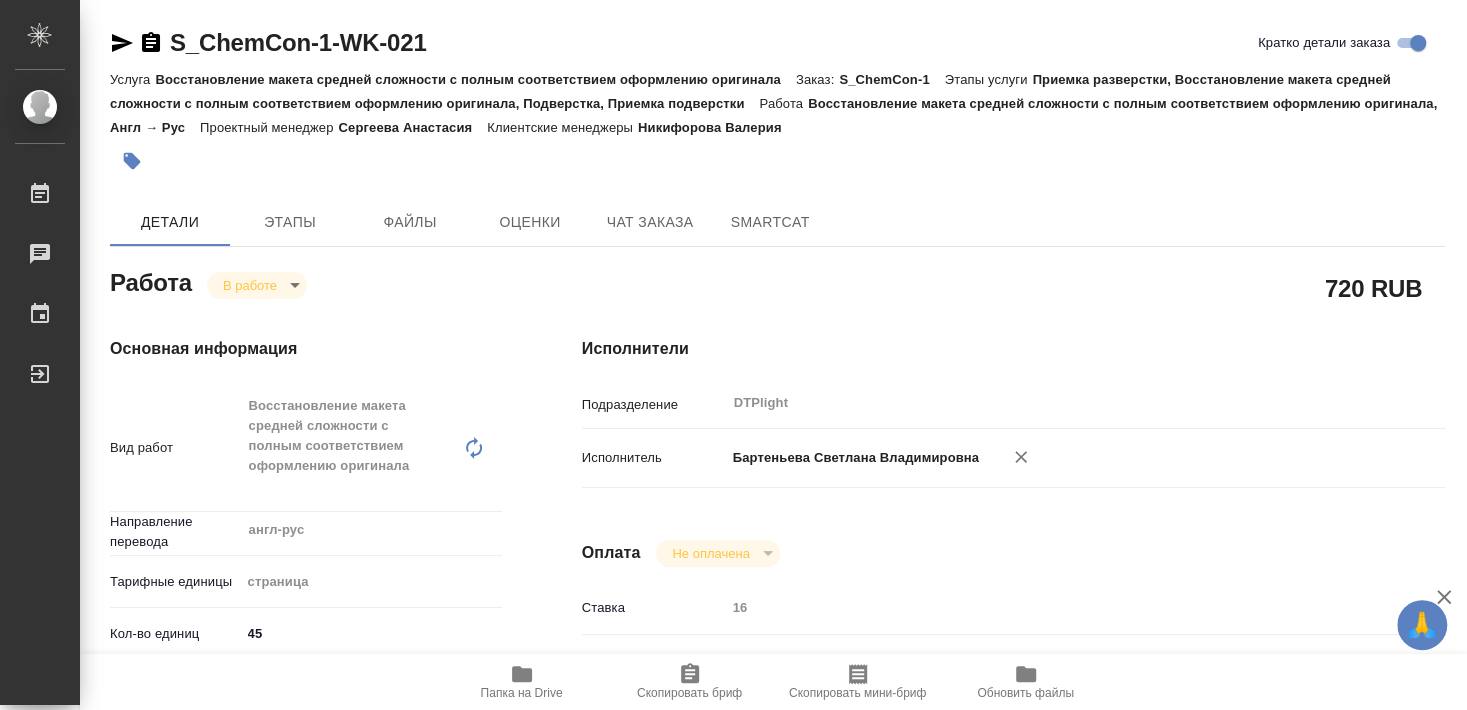 type on "x" 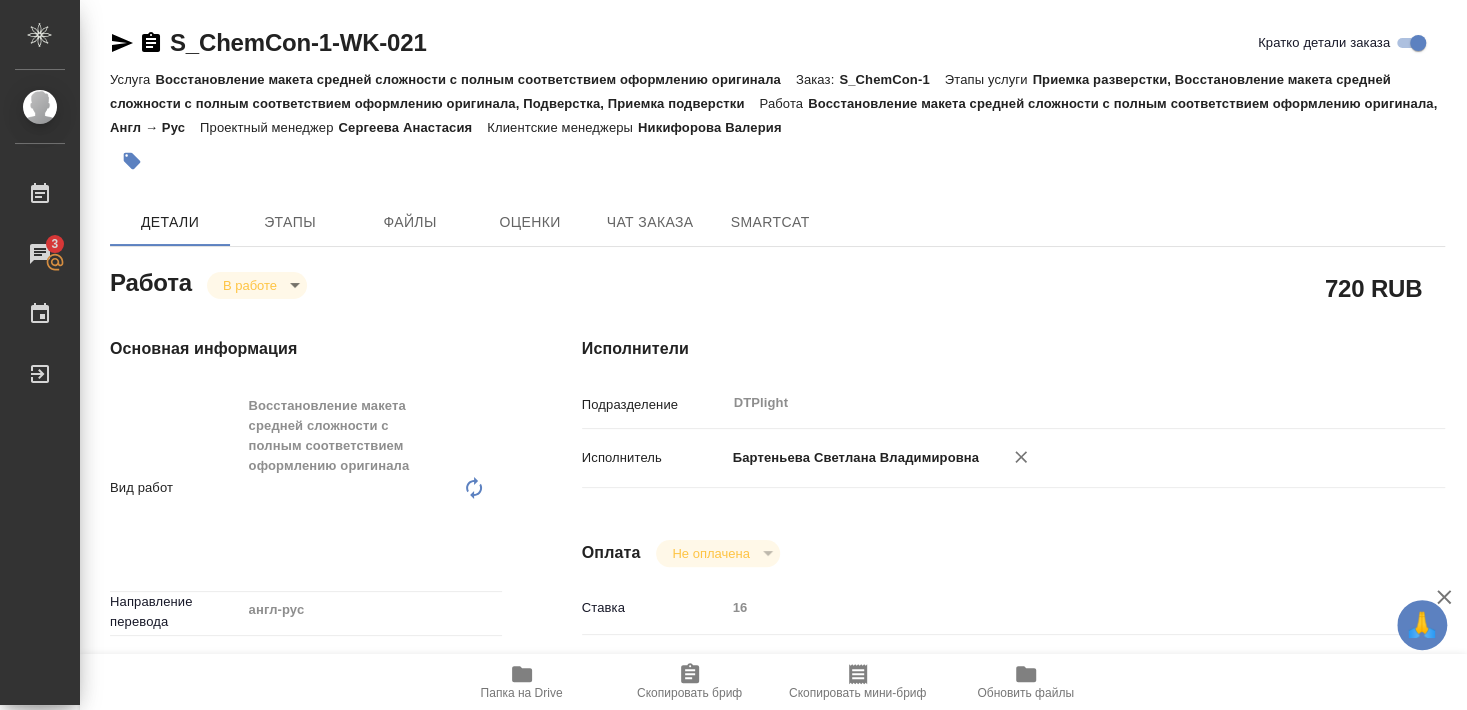 type on "x" 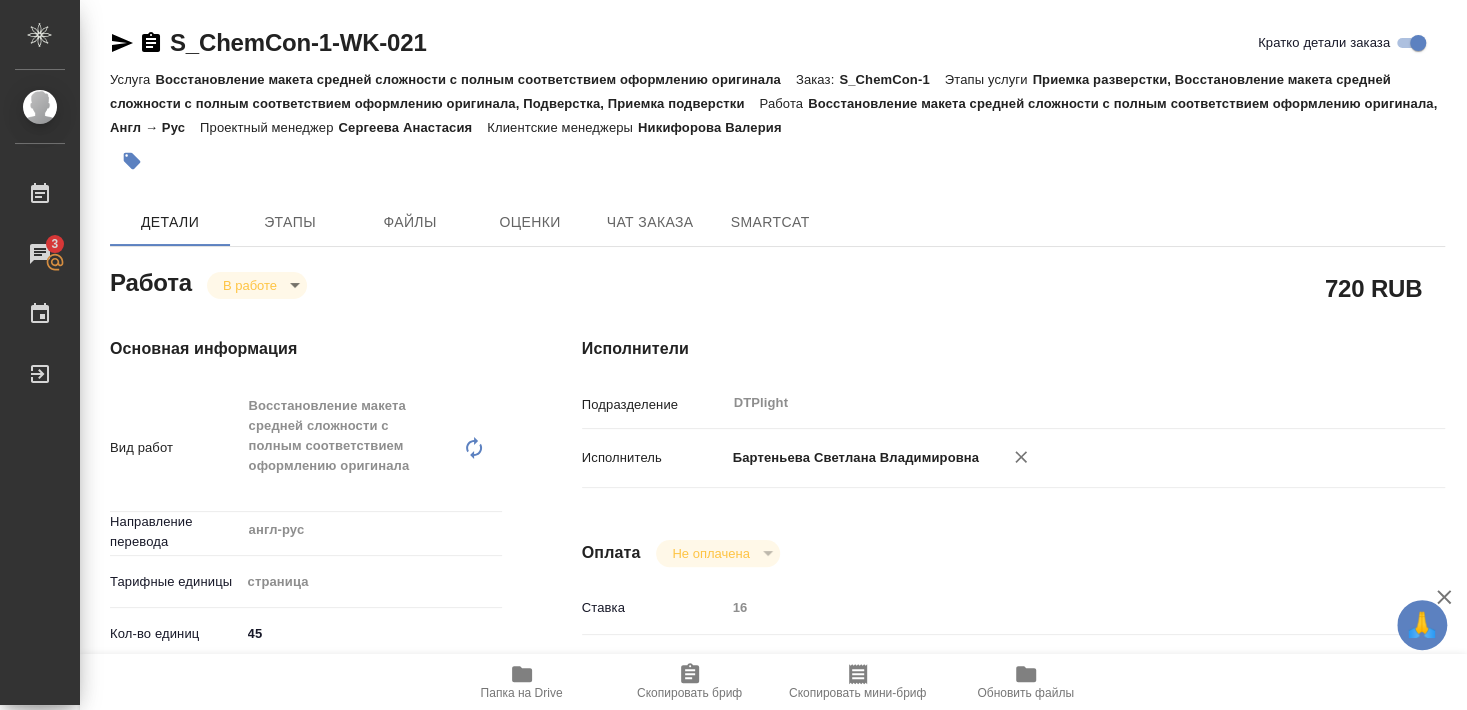 type on "x" 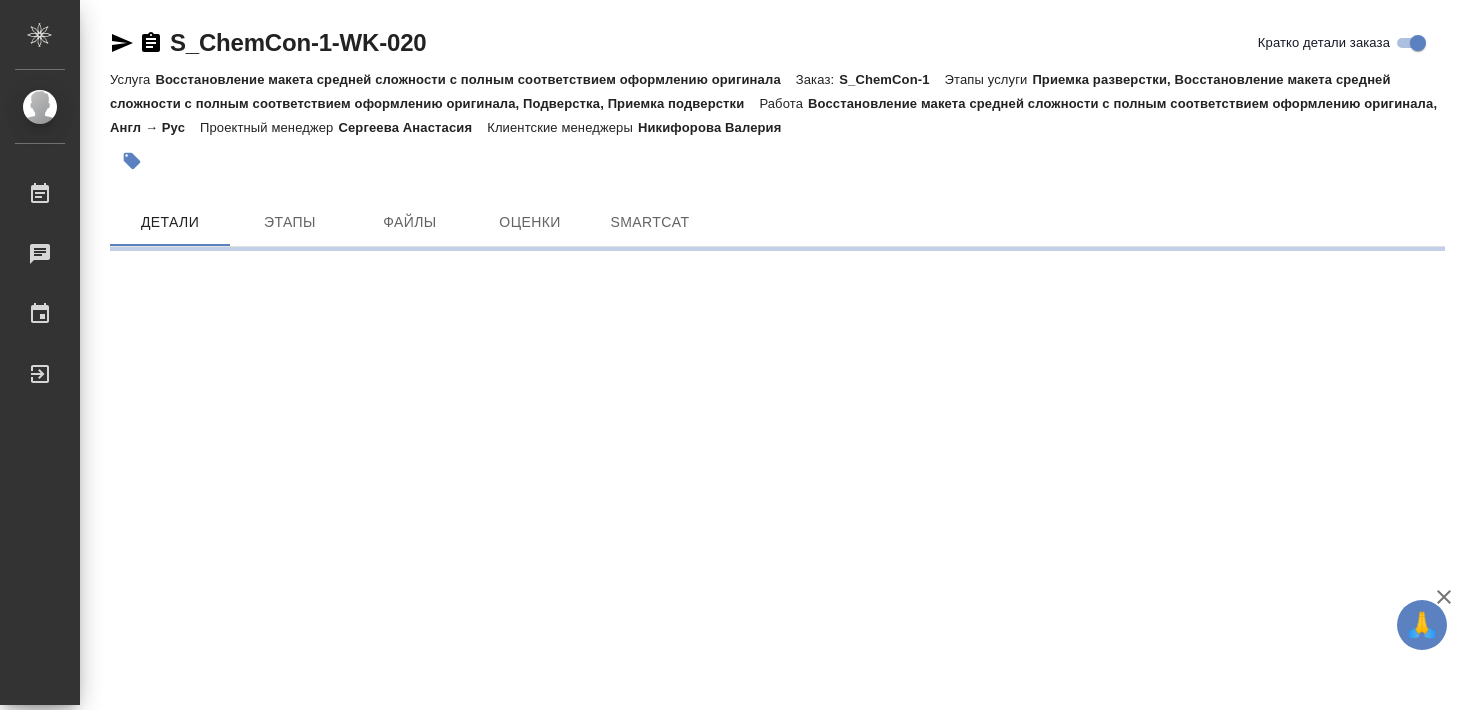 scroll, scrollTop: 0, scrollLeft: 0, axis: both 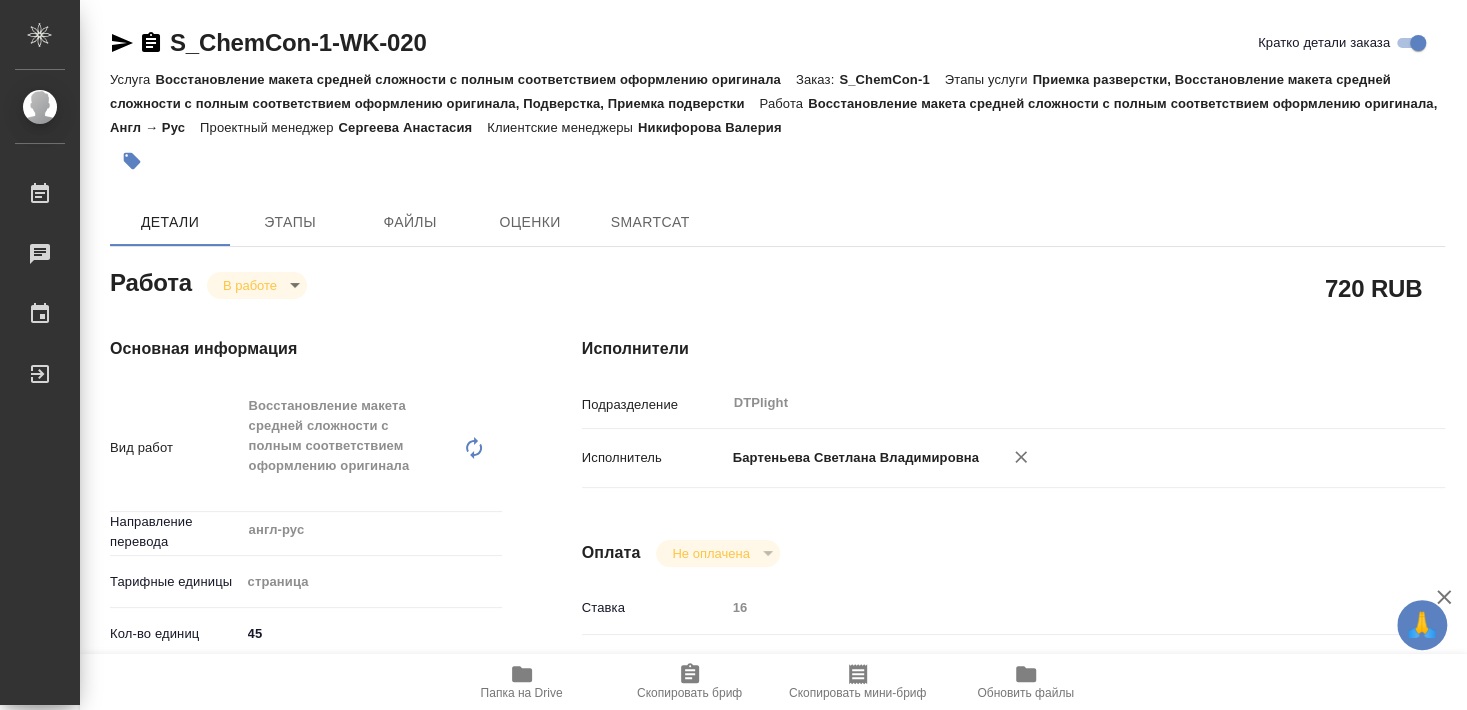 type on "x" 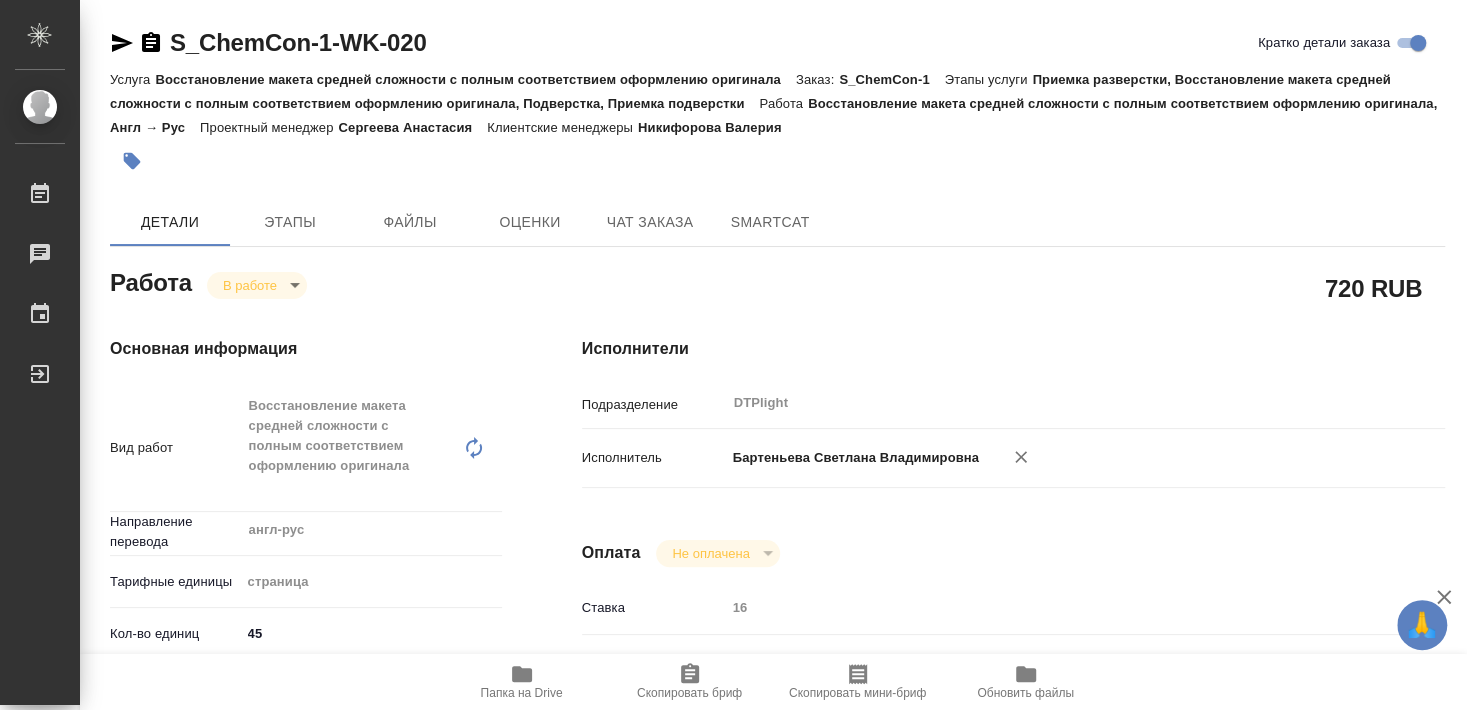 type on "x" 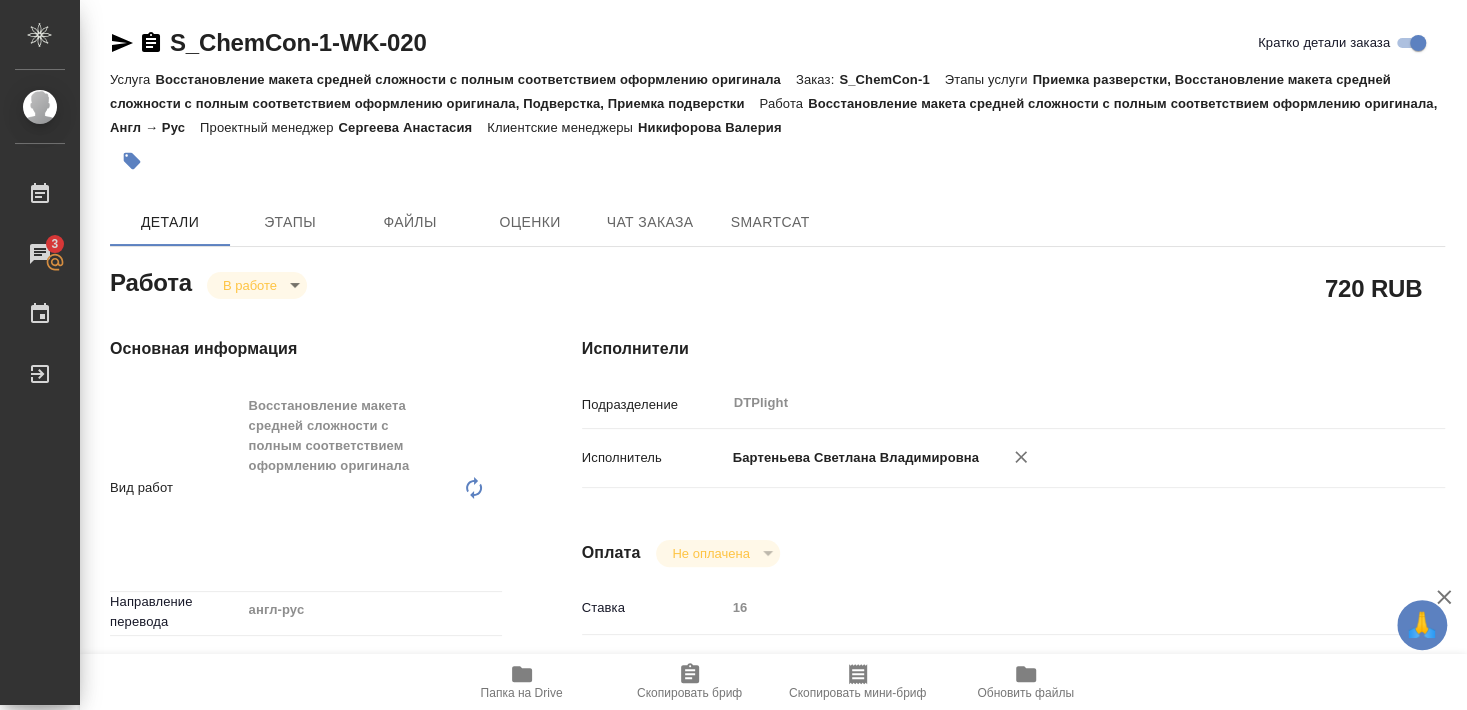 type on "x" 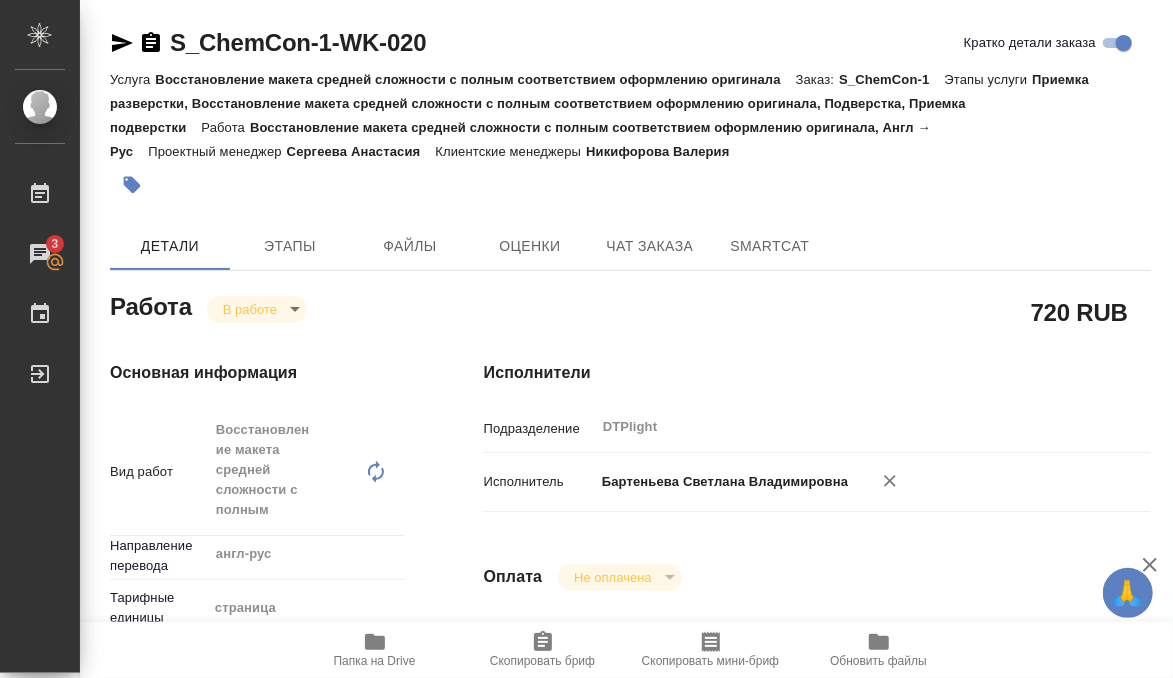 type on "x" 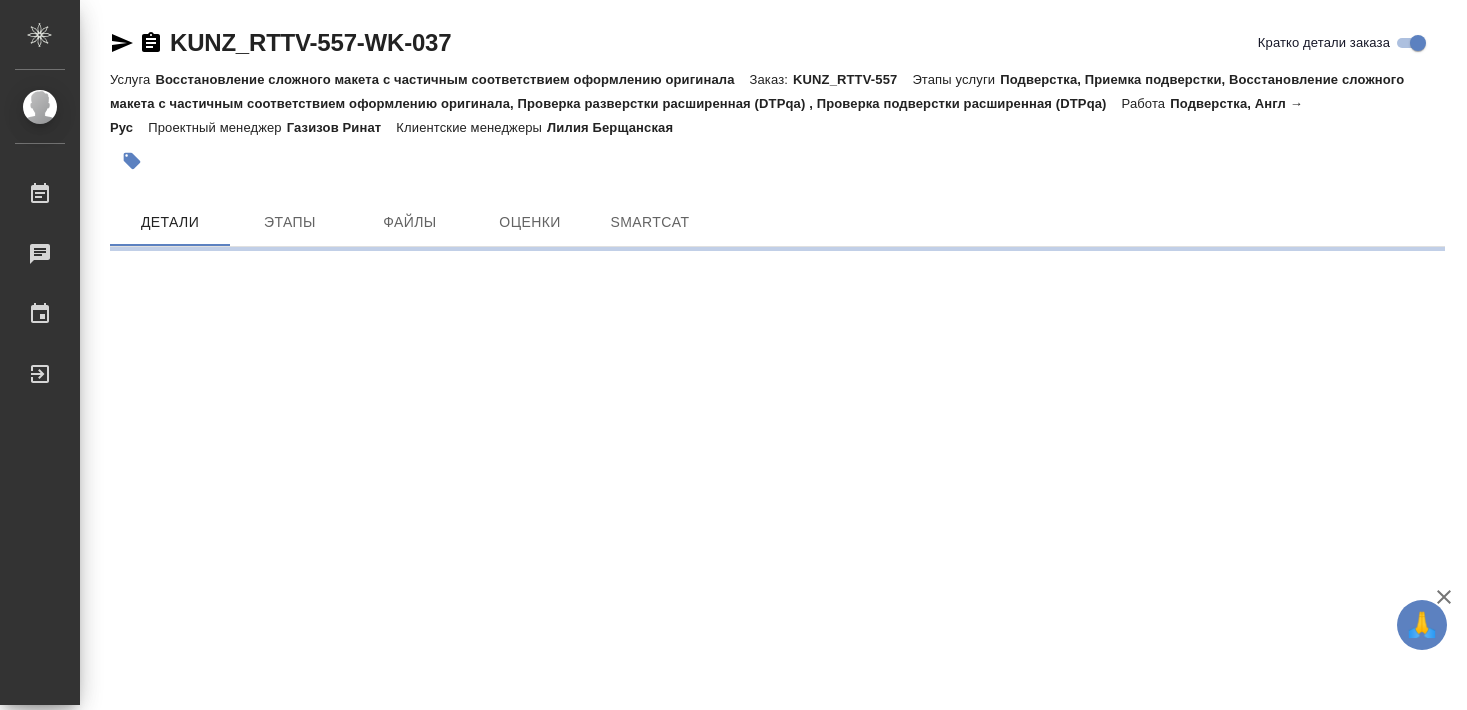 scroll, scrollTop: 0, scrollLeft: 0, axis: both 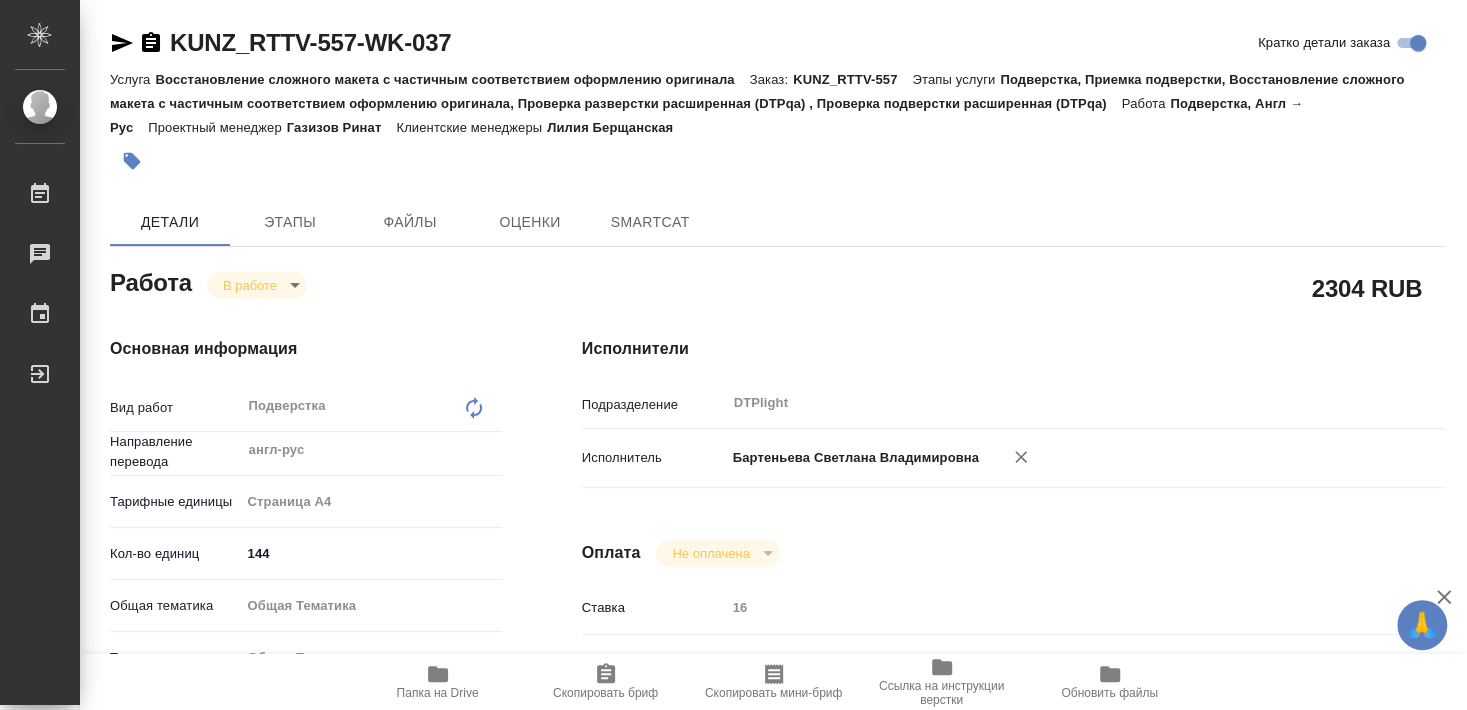 type on "x" 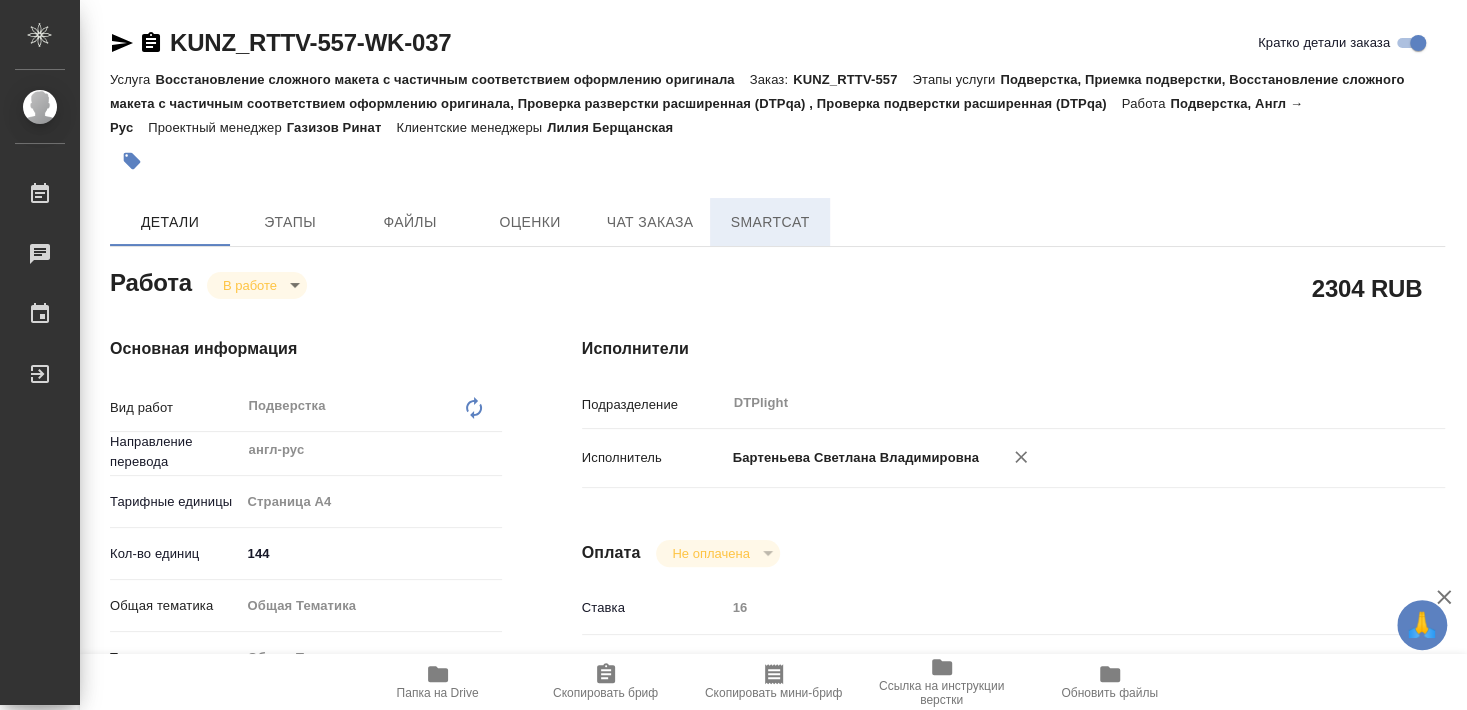 type on "x" 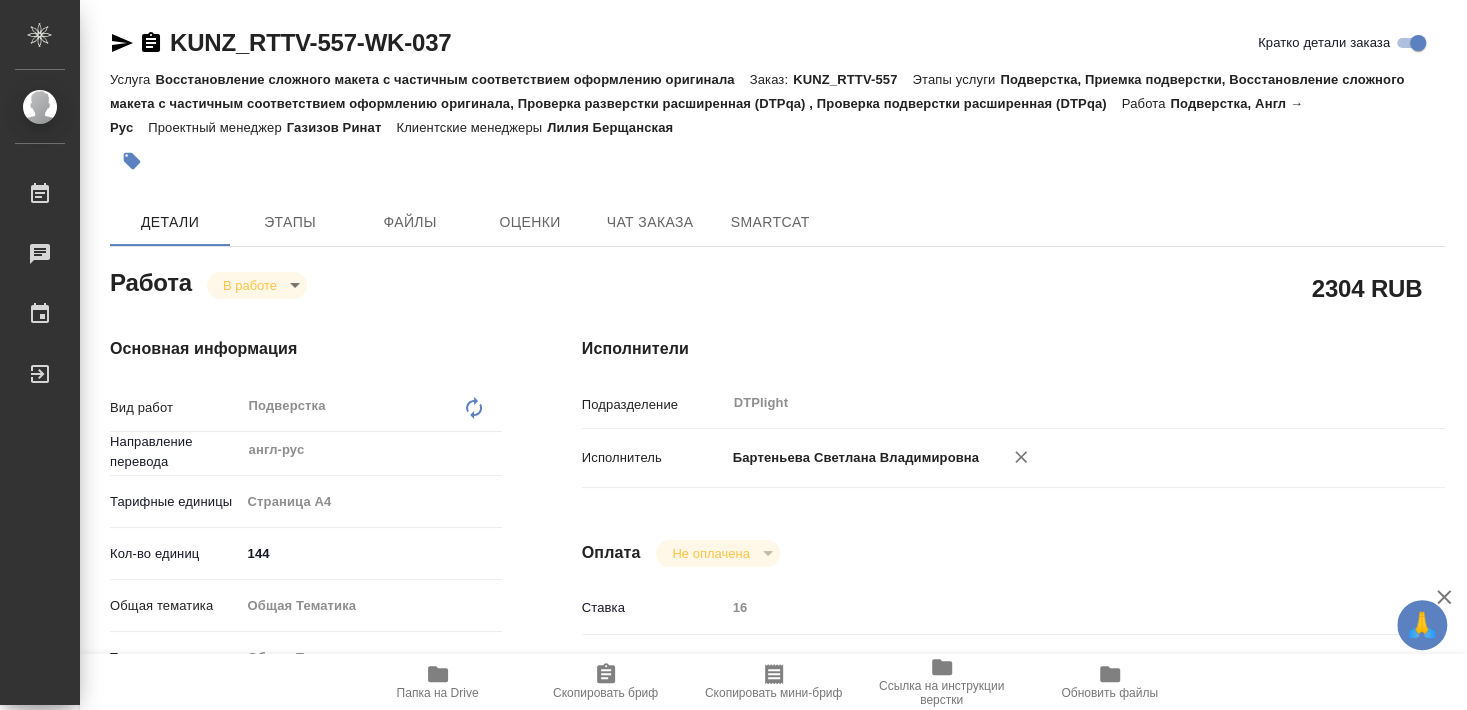 type on "x" 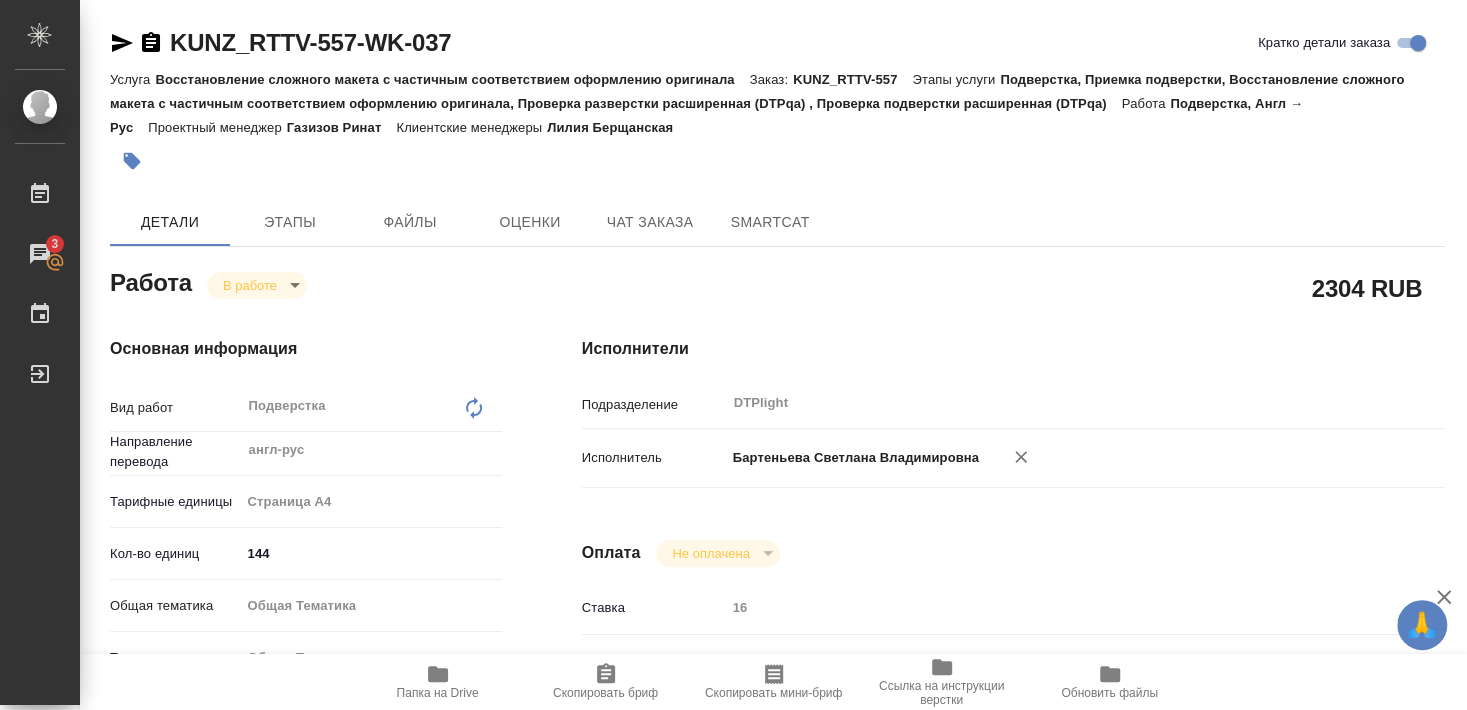 type on "x" 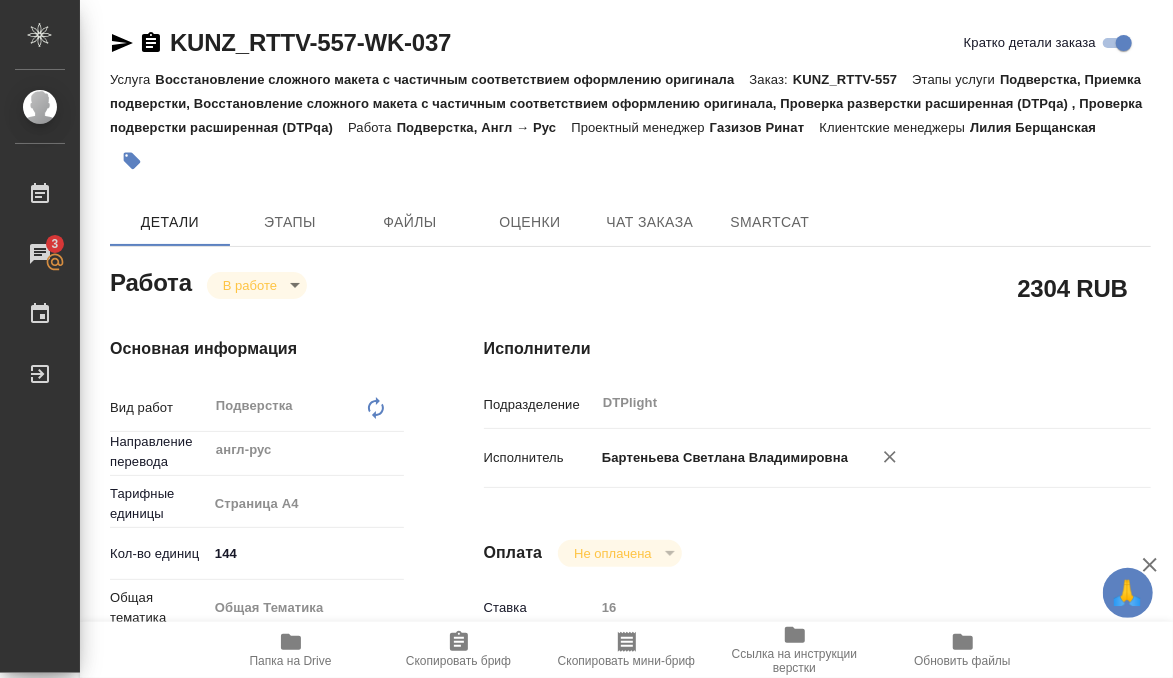 type on "x" 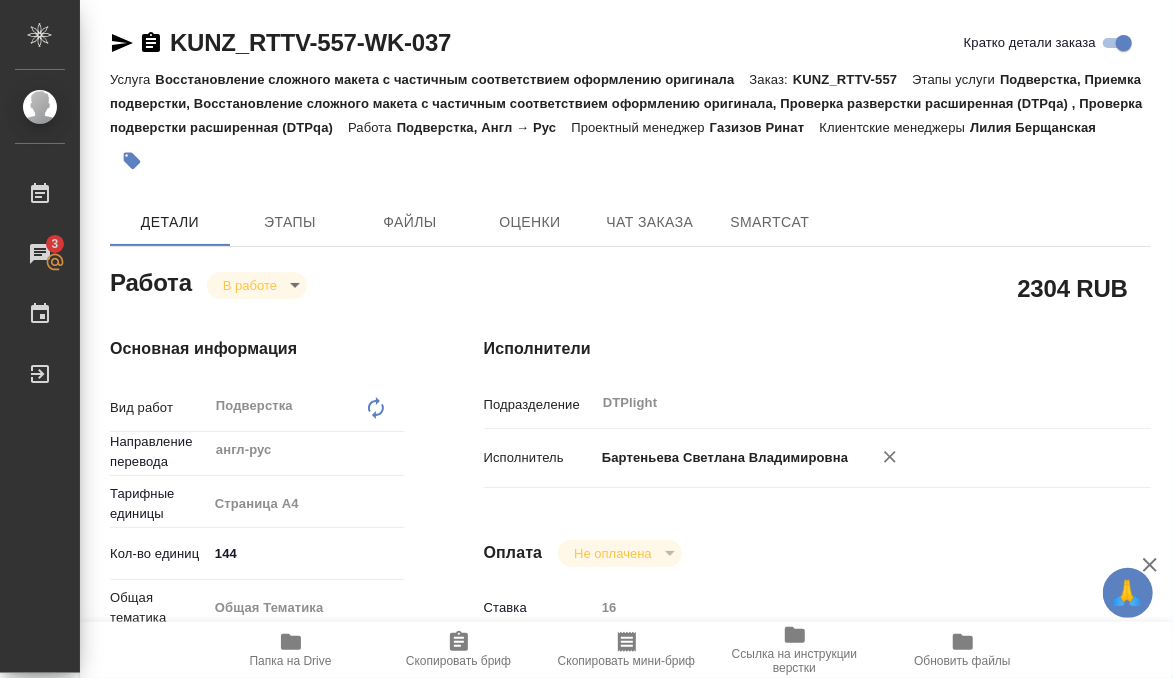 click on "2304 RUB" at bounding box center [817, 288] 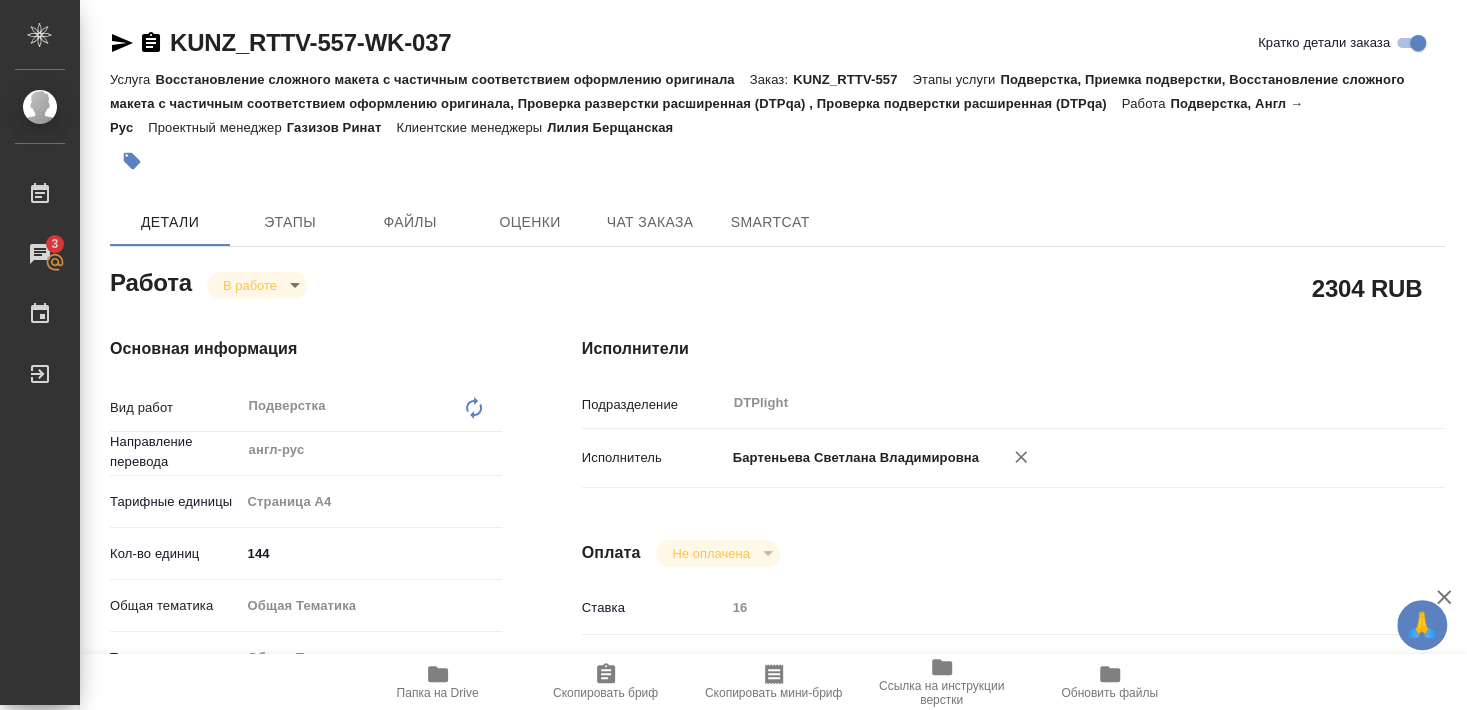 type on "x" 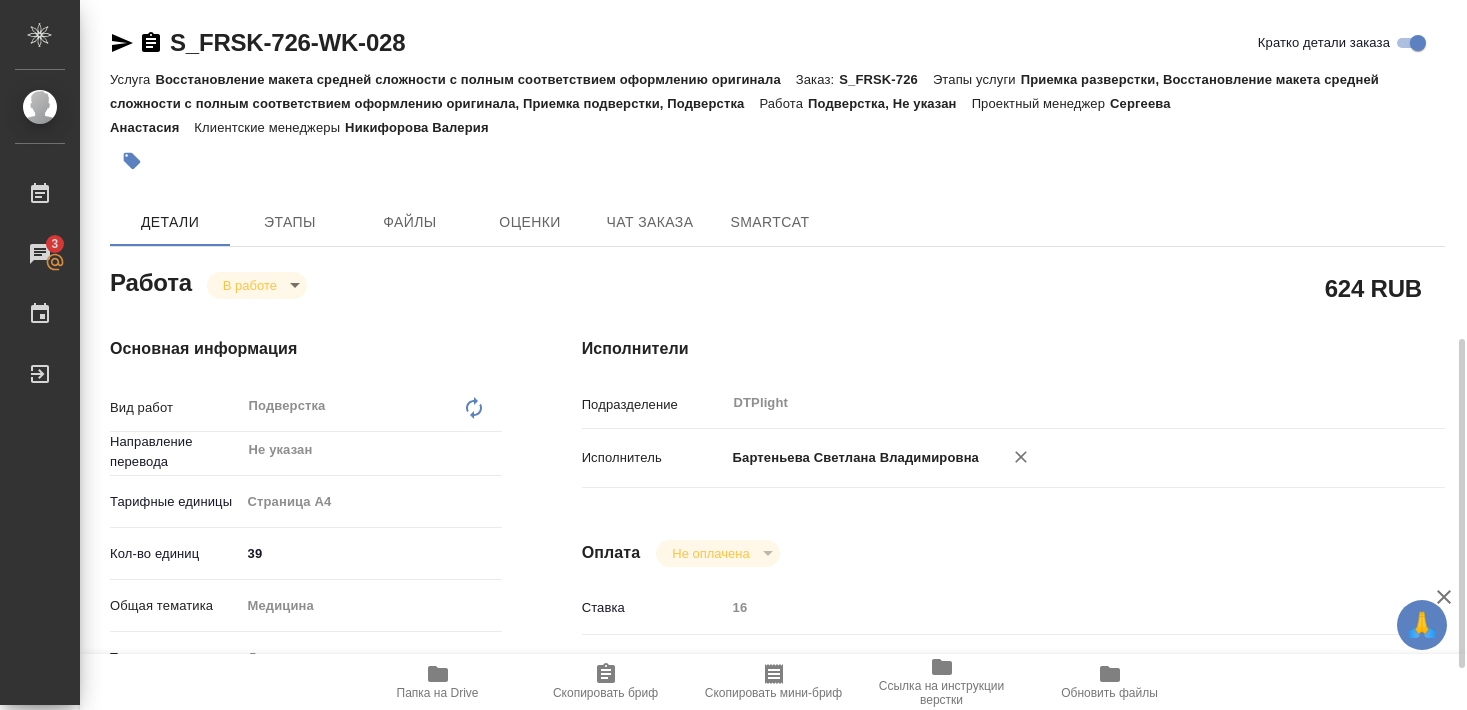 scroll, scrollTop: 0, scrollLeft: 0, axis: both 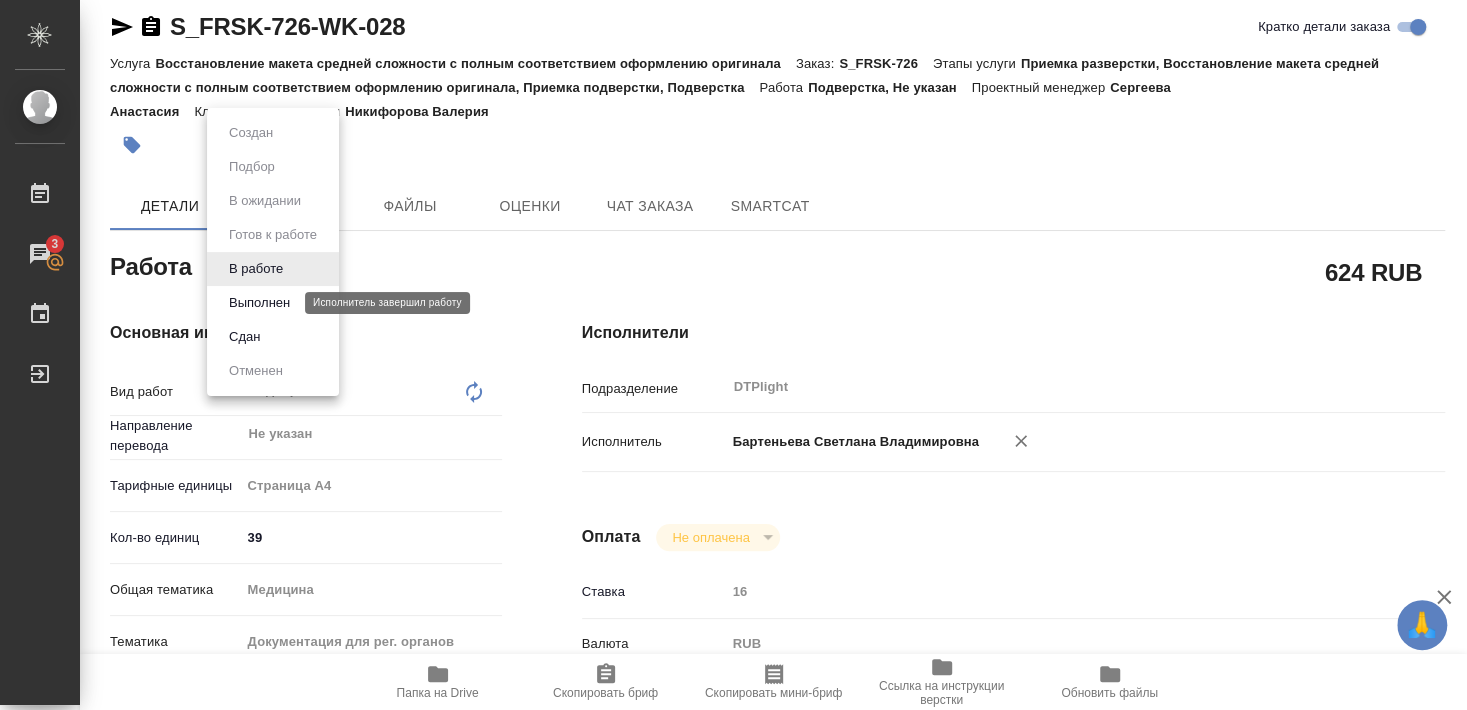 click on "Выполнен" at bounding box center [259, 303] 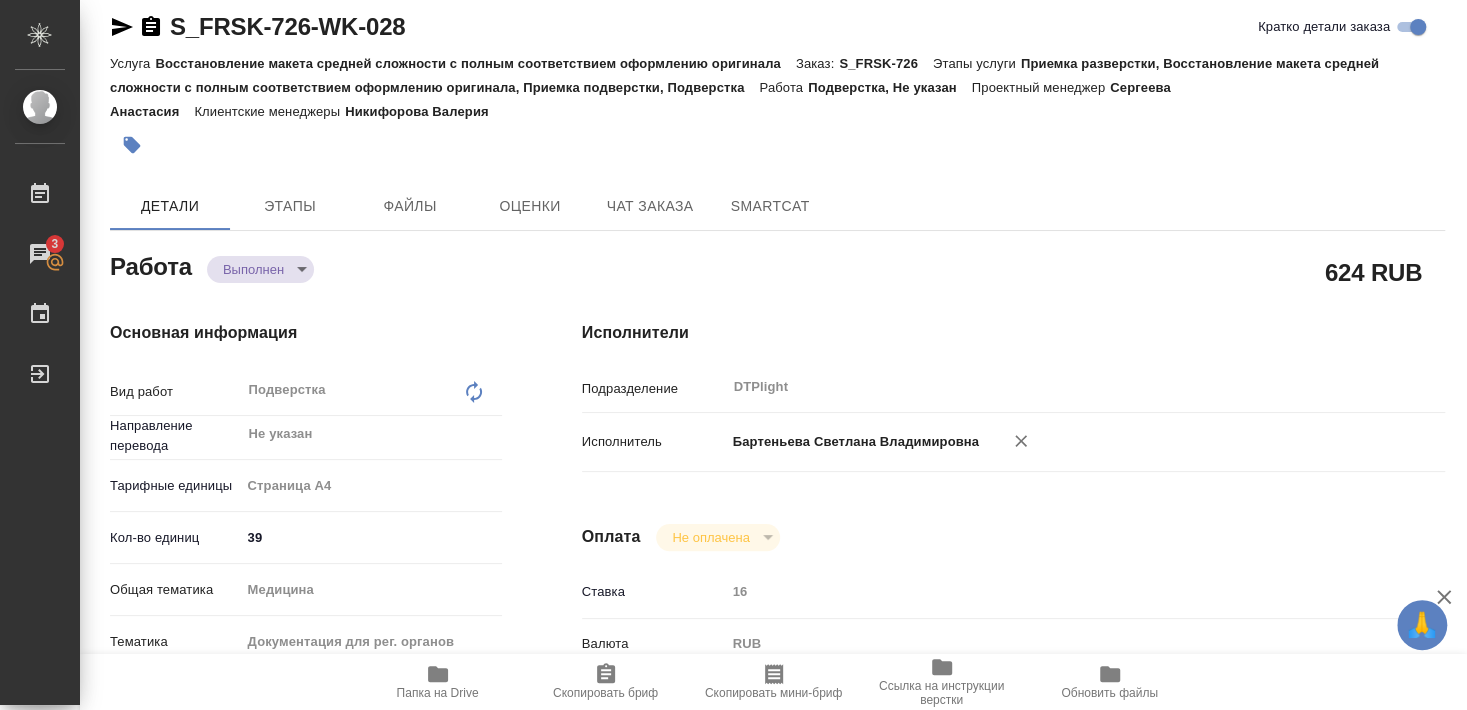type on "x" 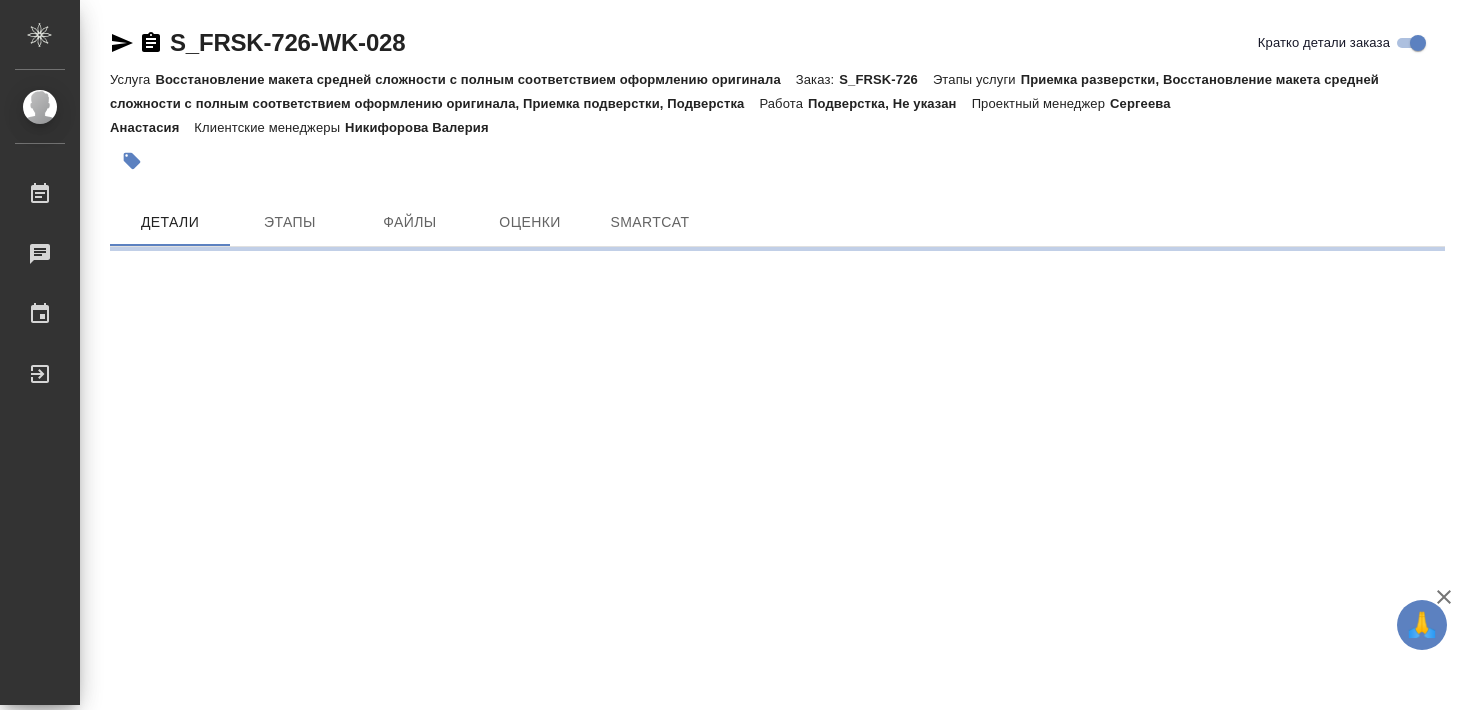 scroll, scrollTop: 0, scrollLeft: 0, axis: both 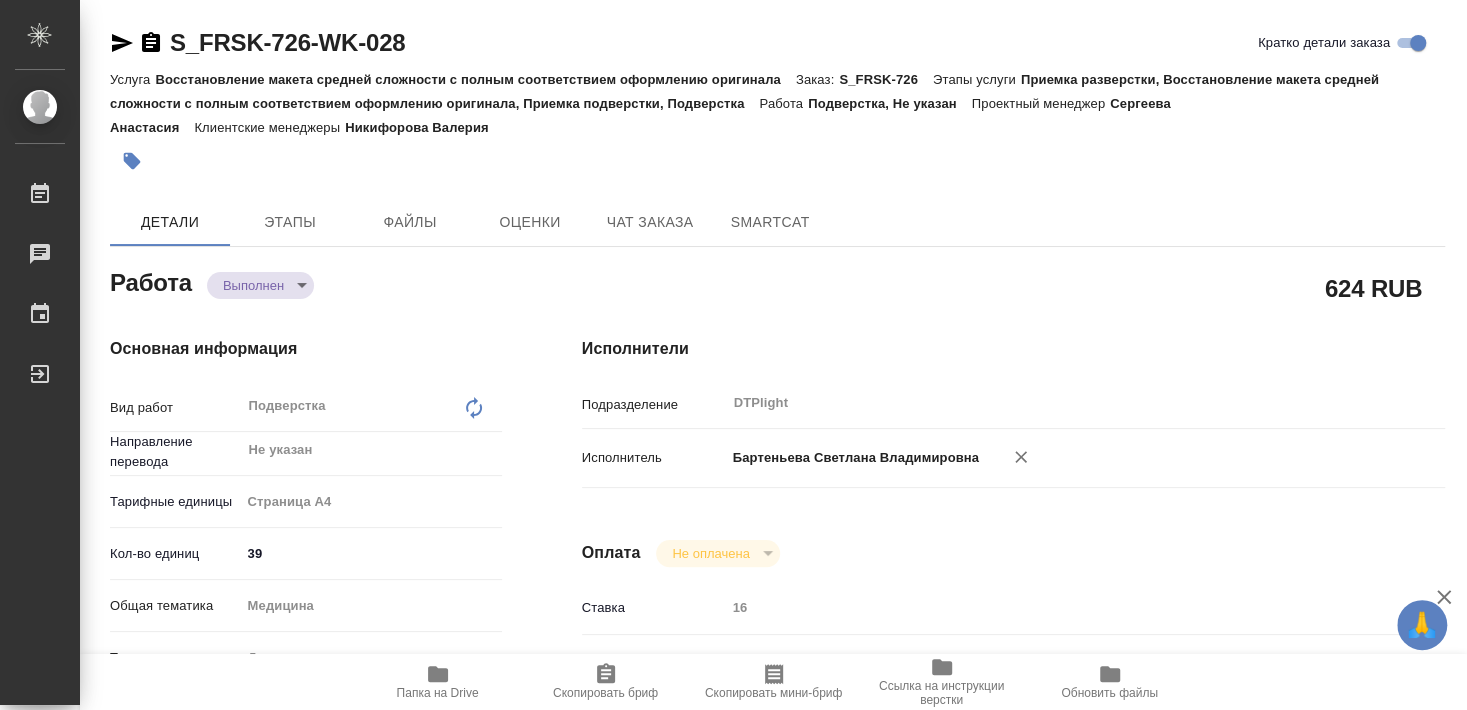 type on "x" 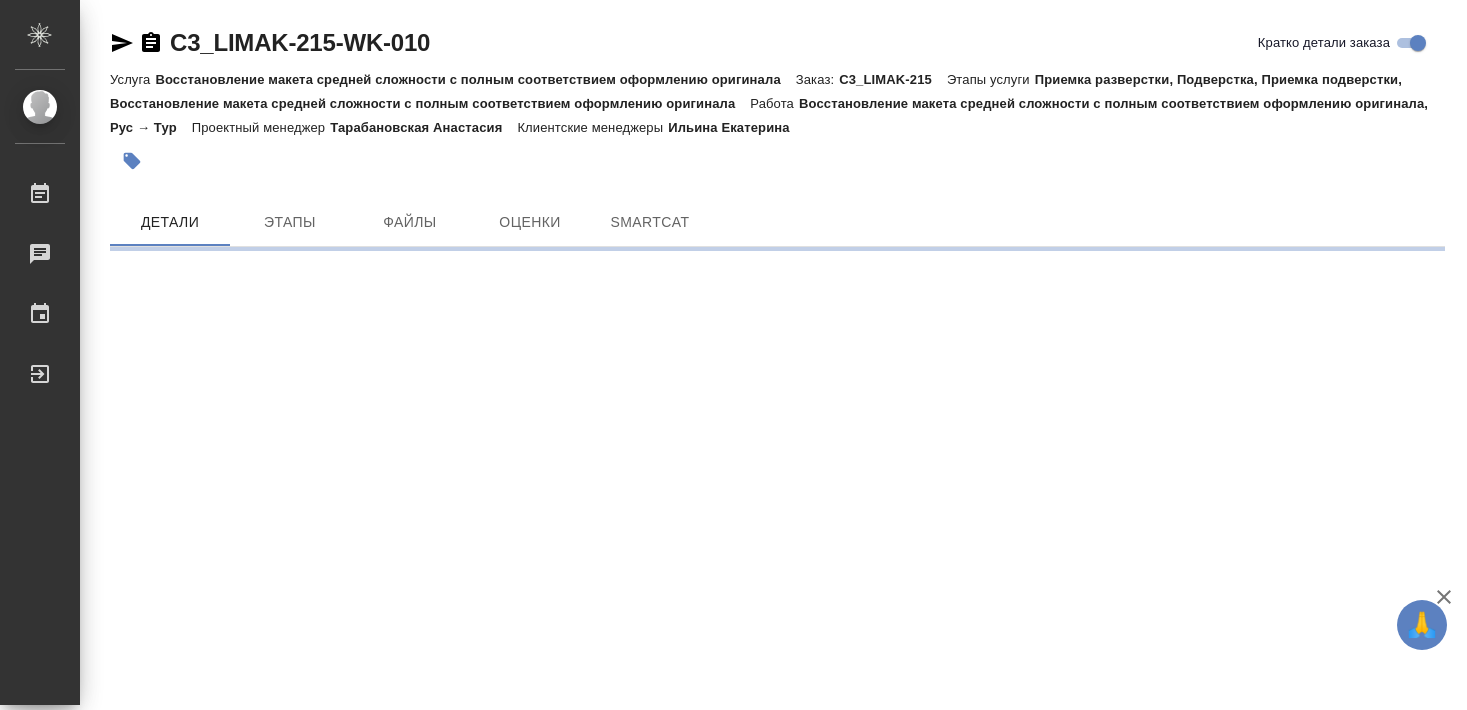 scroll, scrollTop: 0, scrollLeft: 0, axis: both 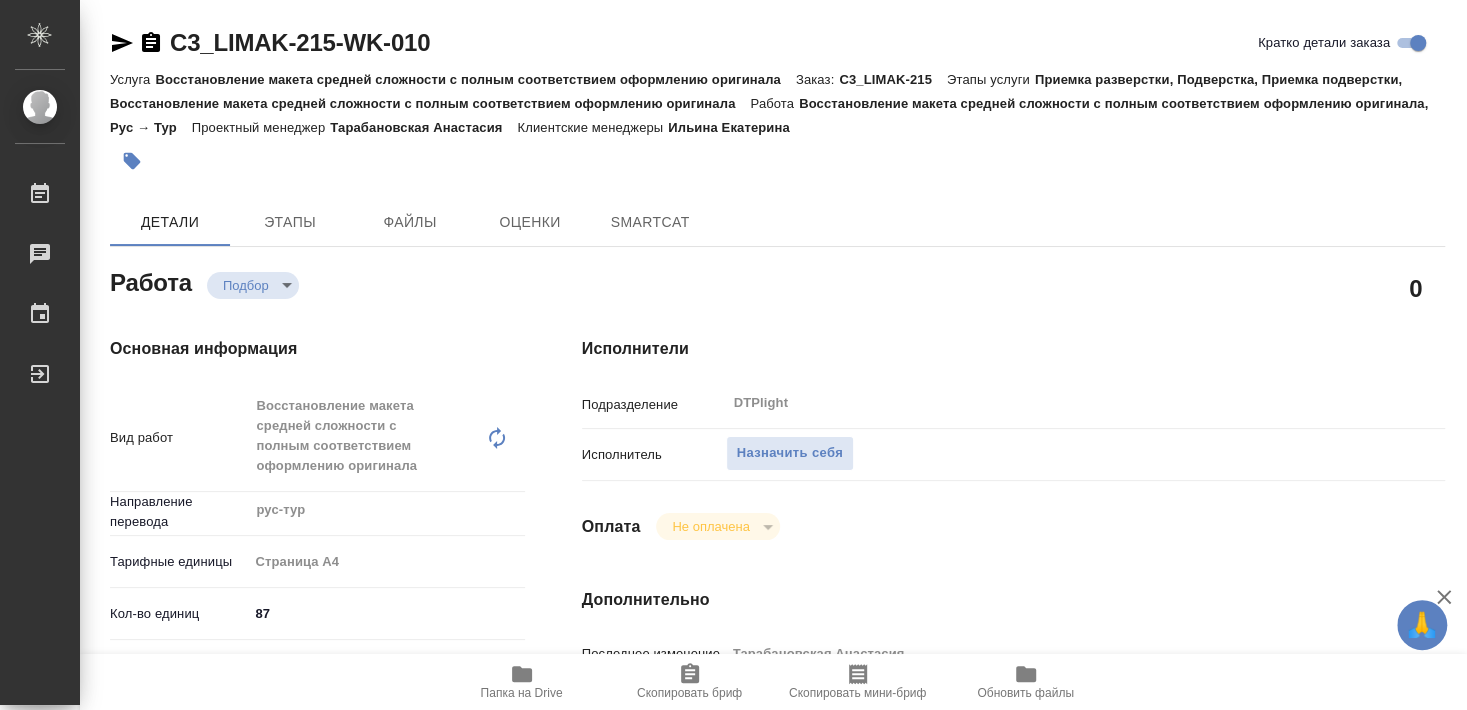 type on "x" 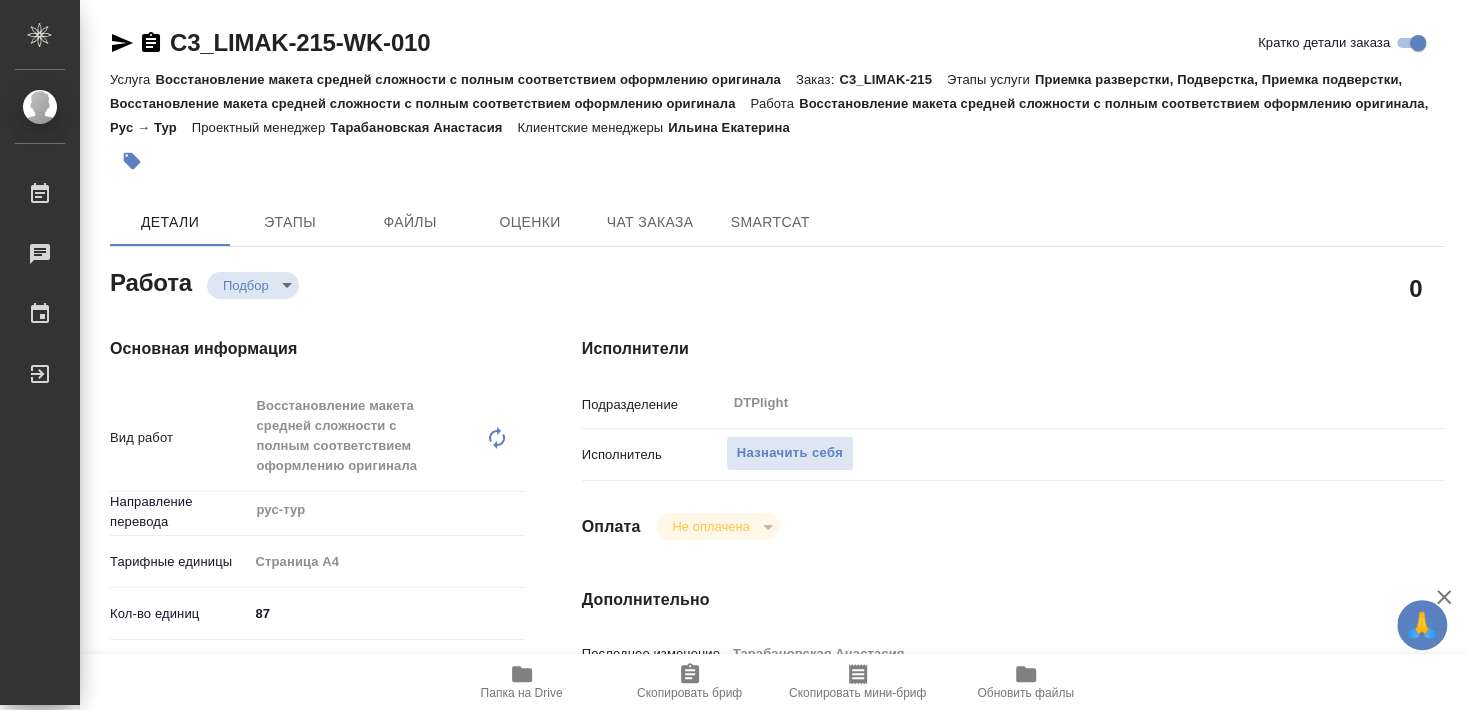 type on "x" 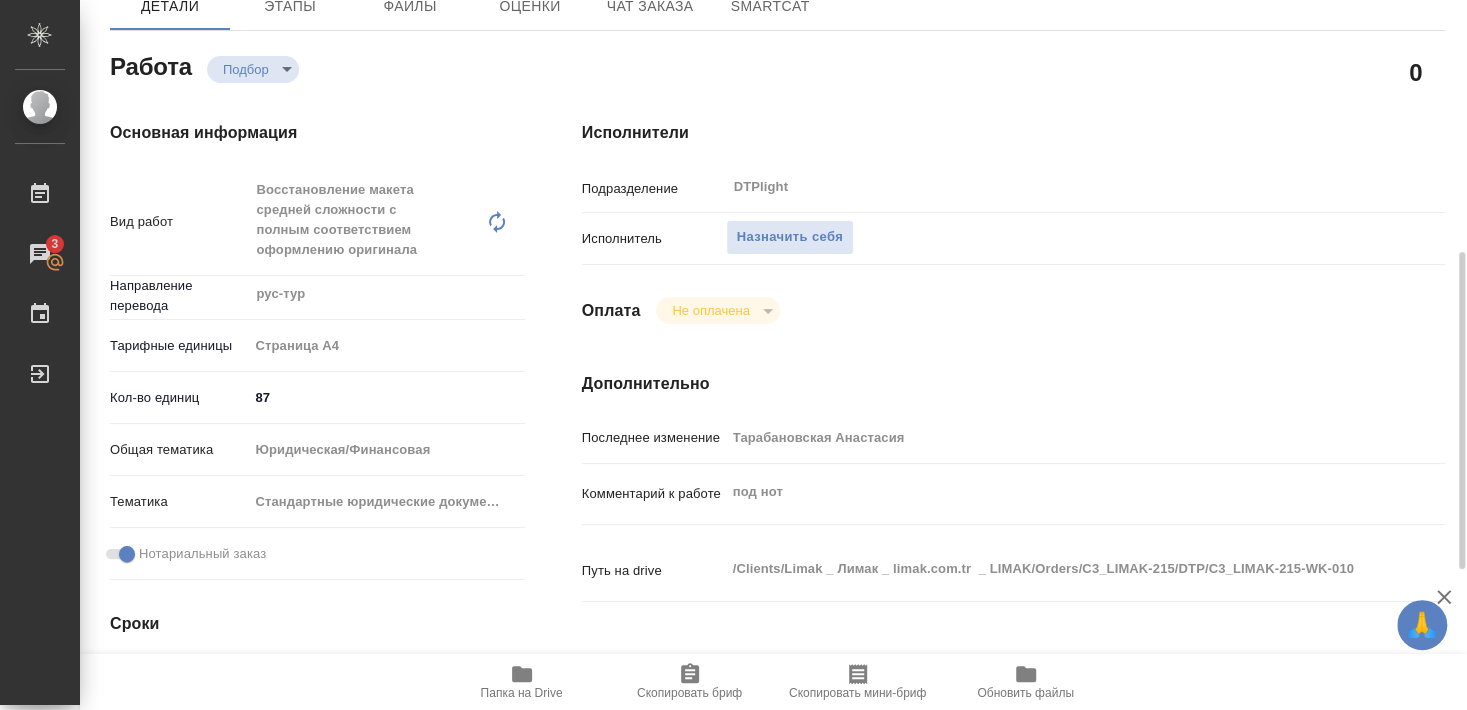 scroll, scrollTop: 324, scrollLeft: 0, axis: vertical 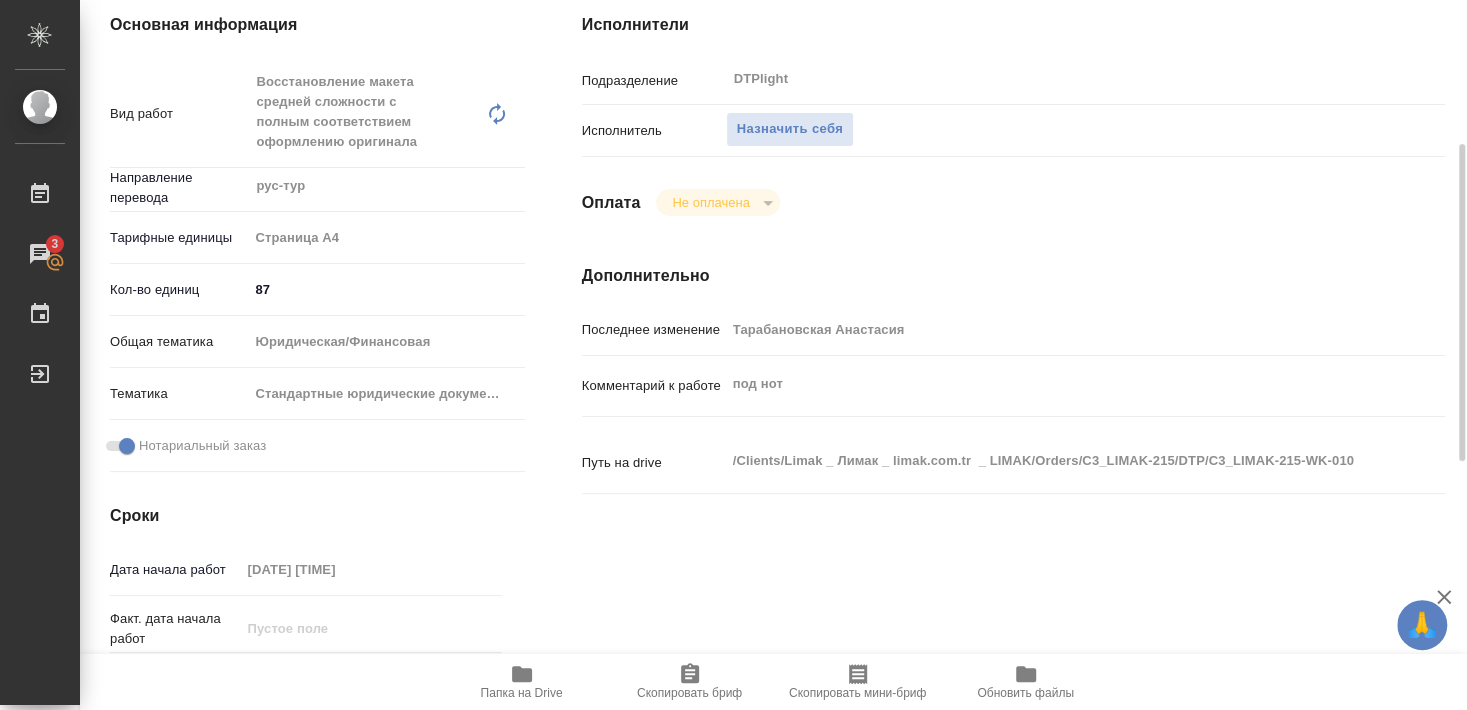click on "Папка на Drive" at bounding box center (522, 693) 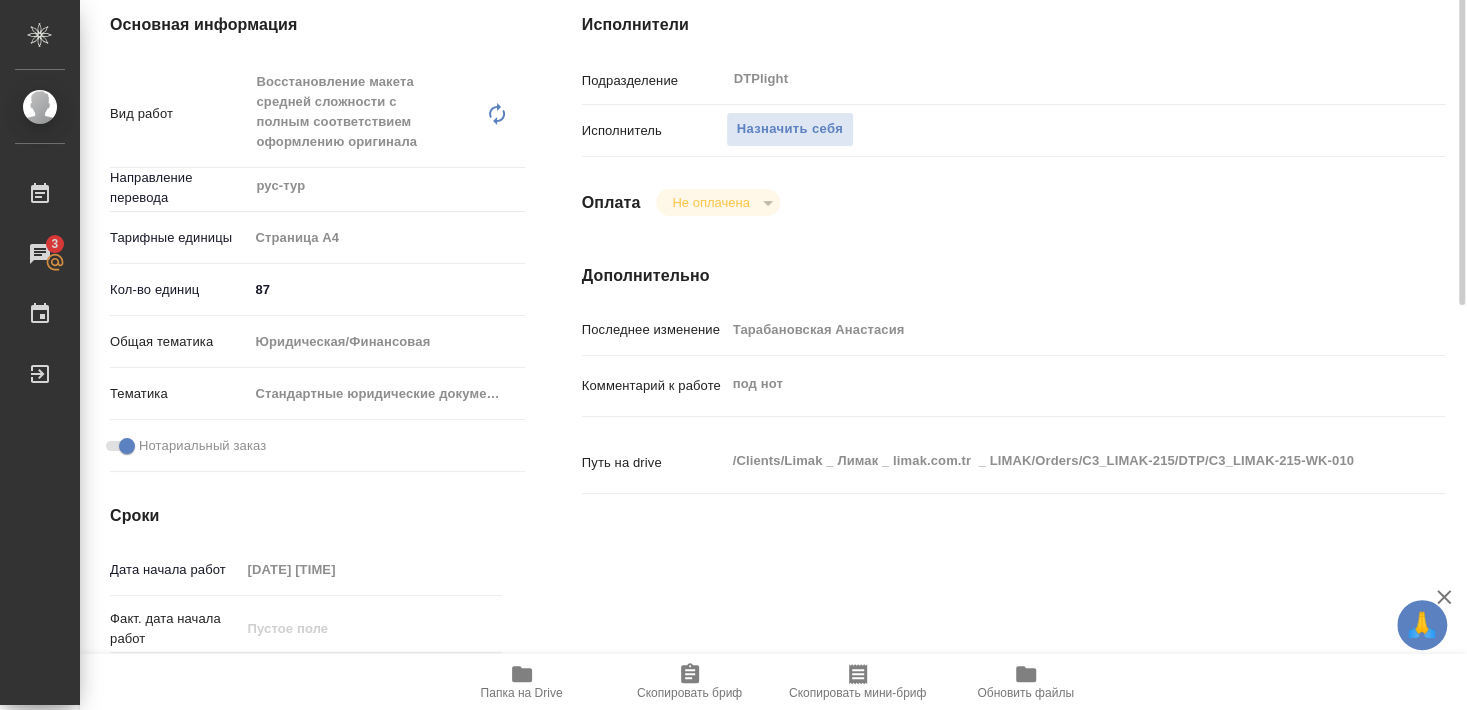 scroll, scrollTop: 108, scrollLeft: 0, axis: vertical 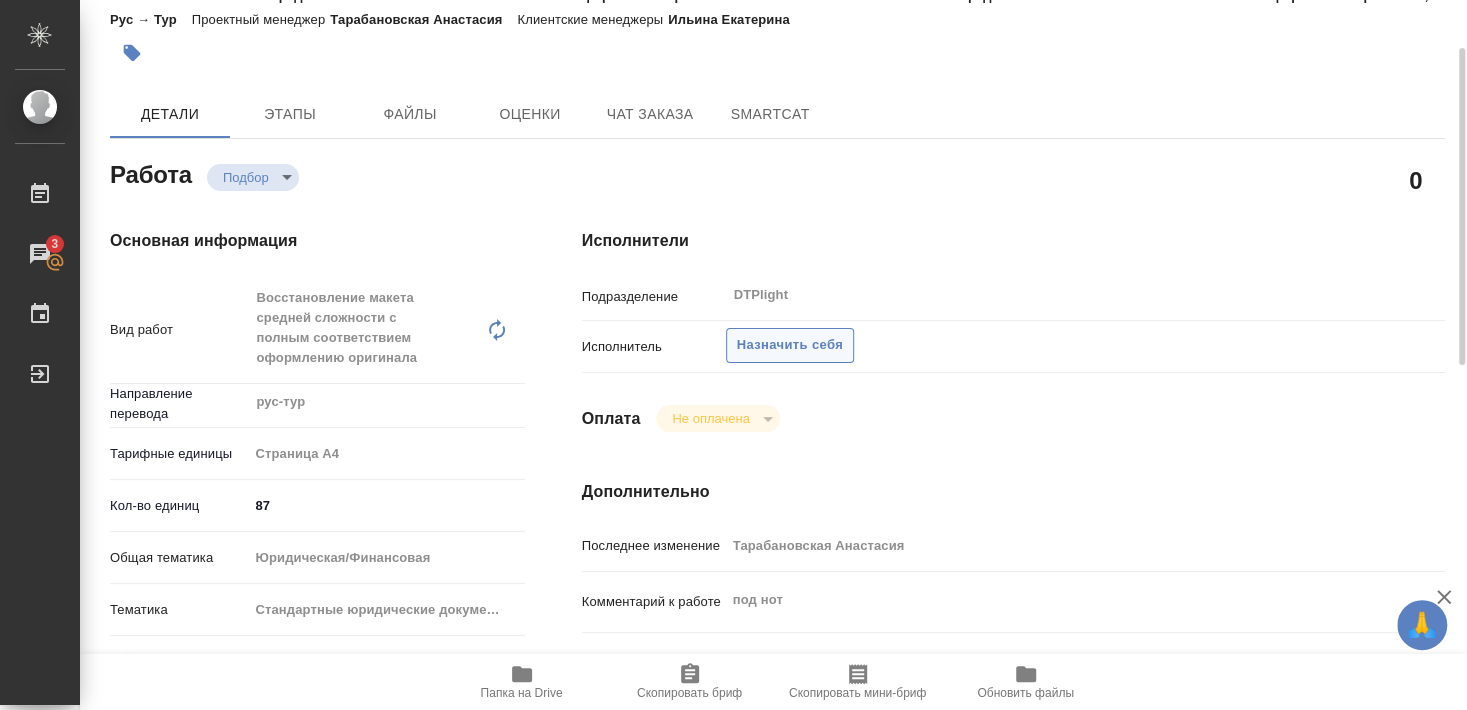 click on "Назначить себя" at bounding box center [790, 345] 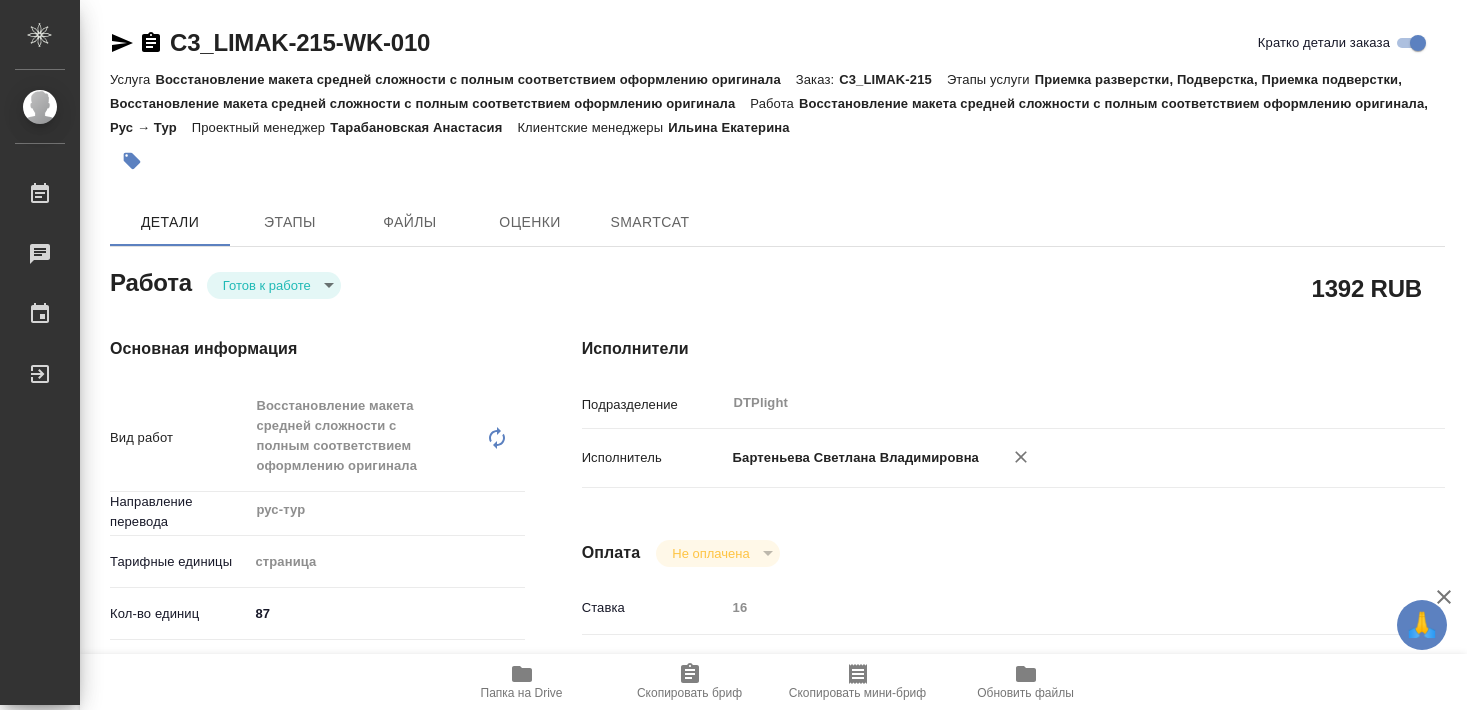 type on "x" 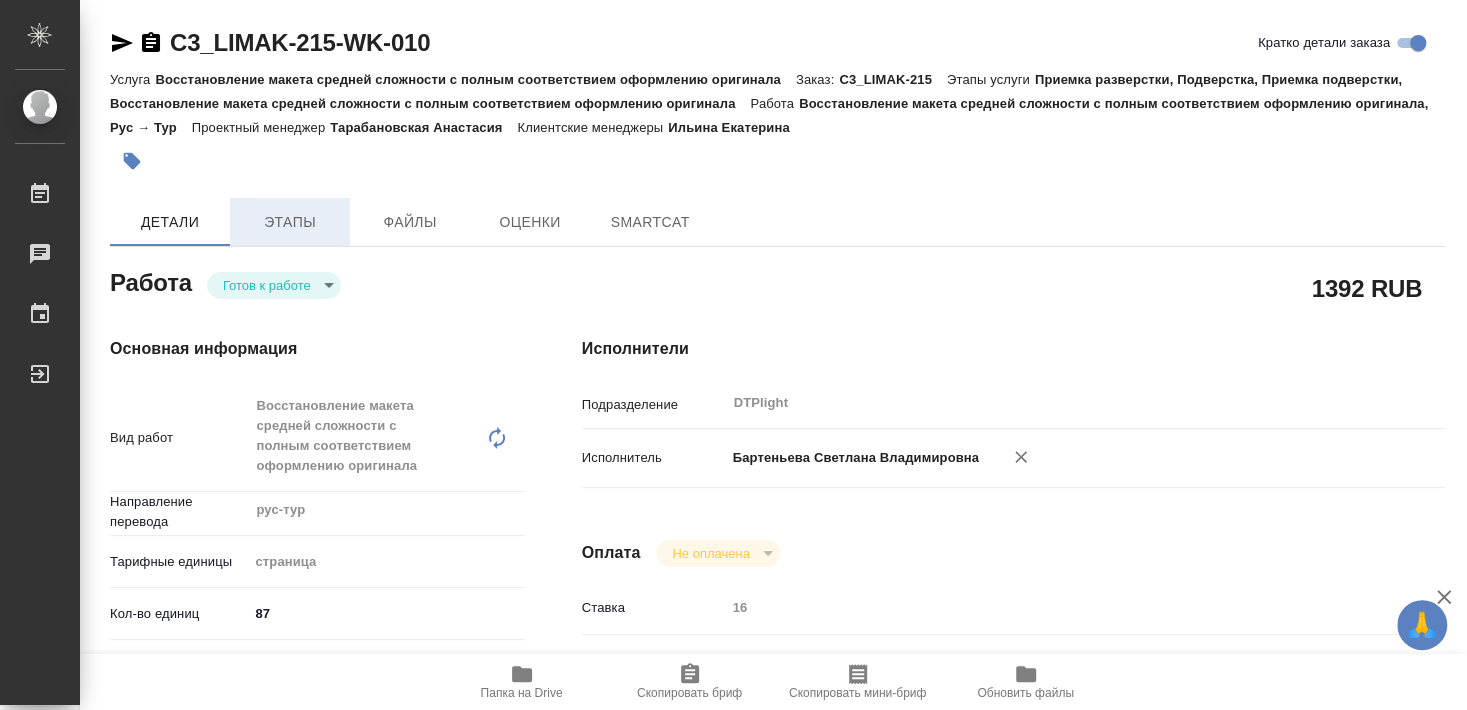 type on "x" 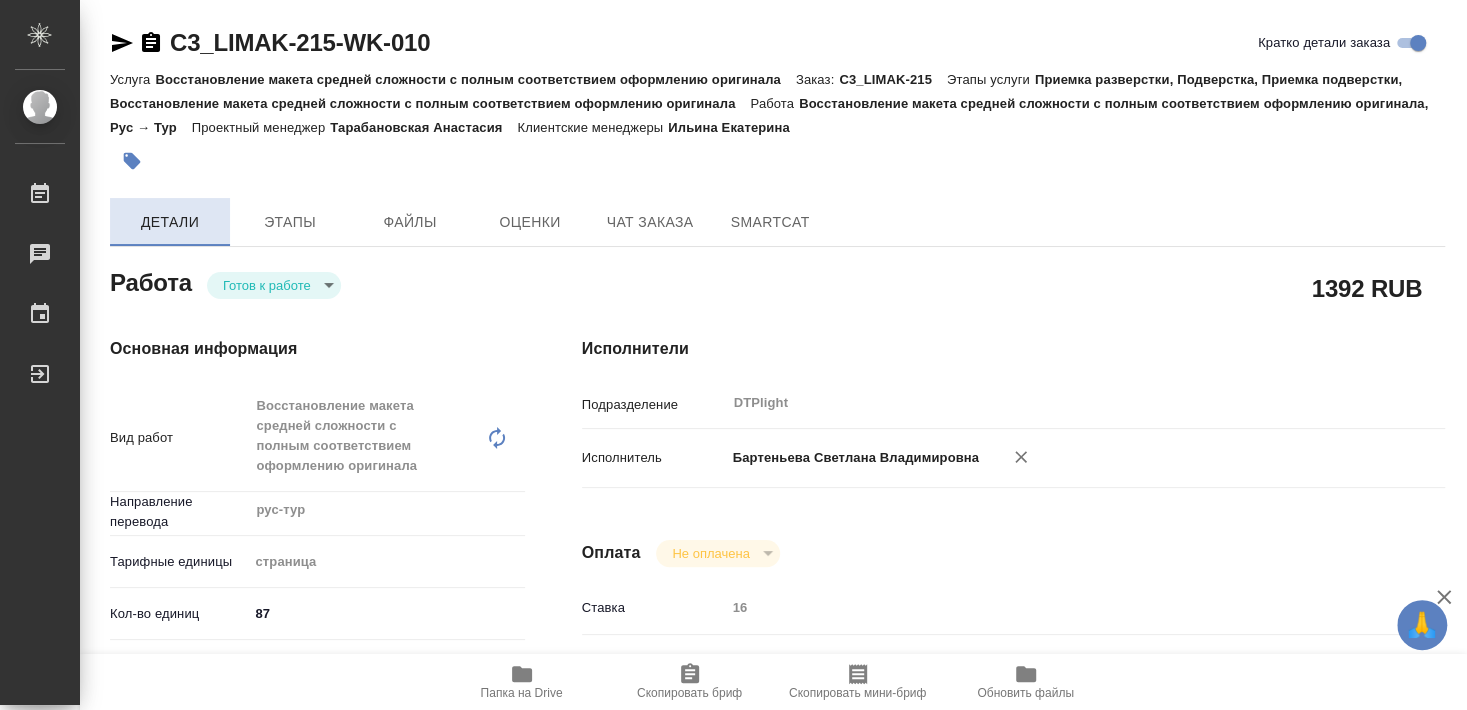 type on "x" 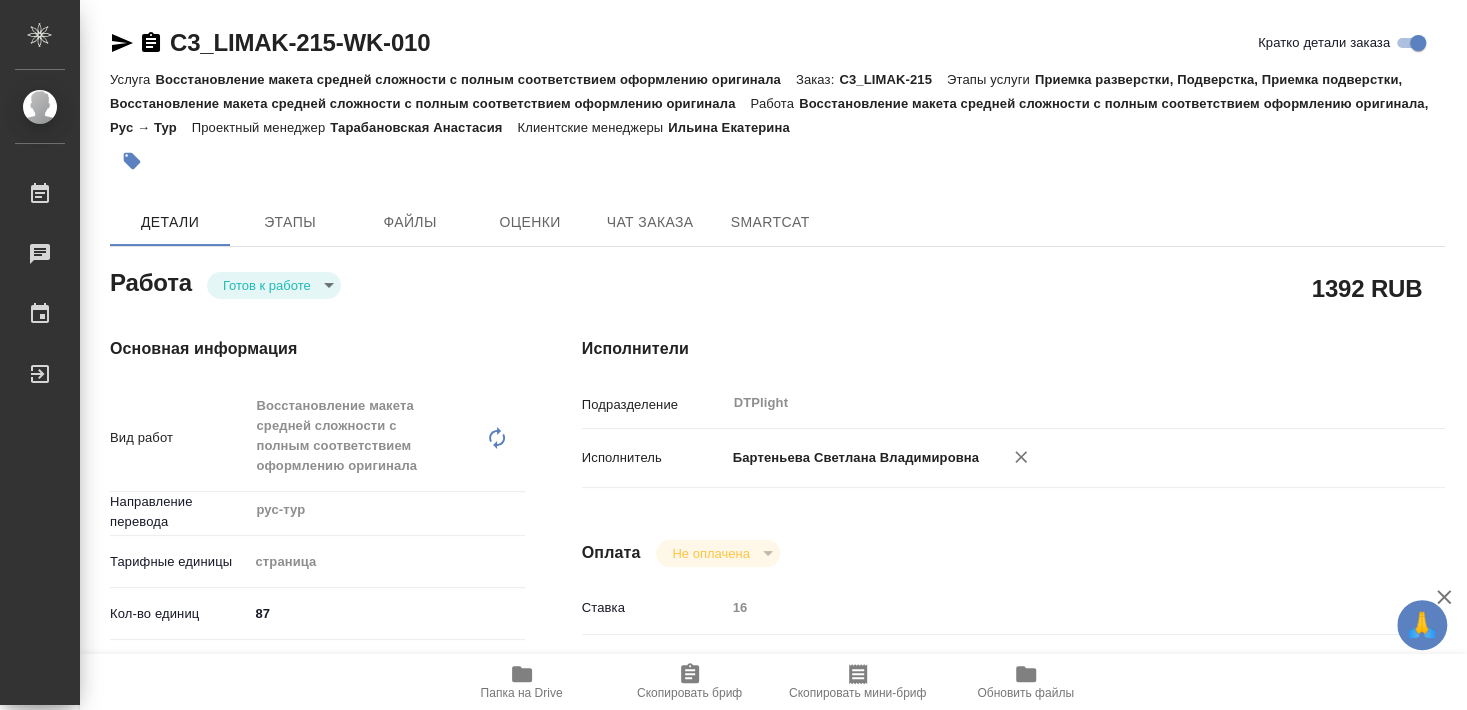 type on "x" 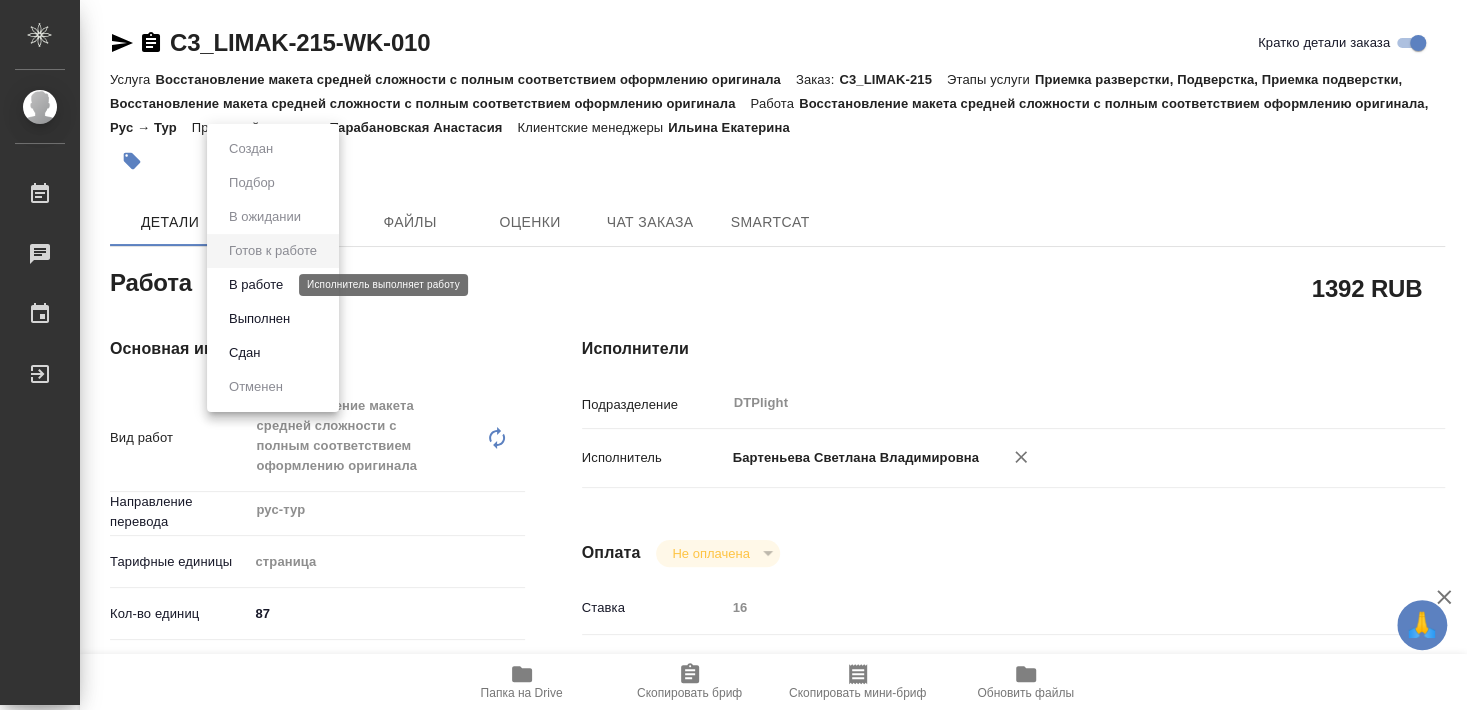 click on "В работе" at bounding box center (256, 285) 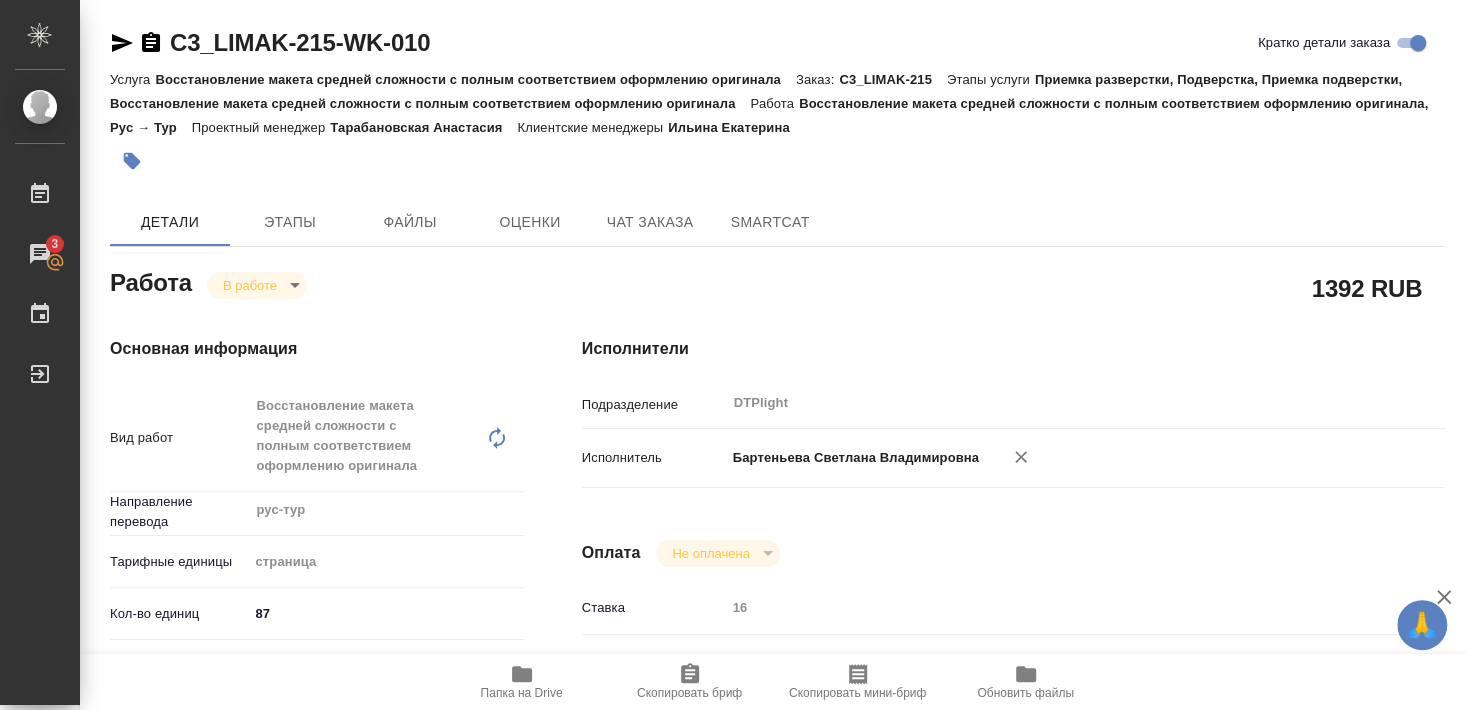 scroll, scrollTop: 216, scrollLeft: 0, axis: vertical 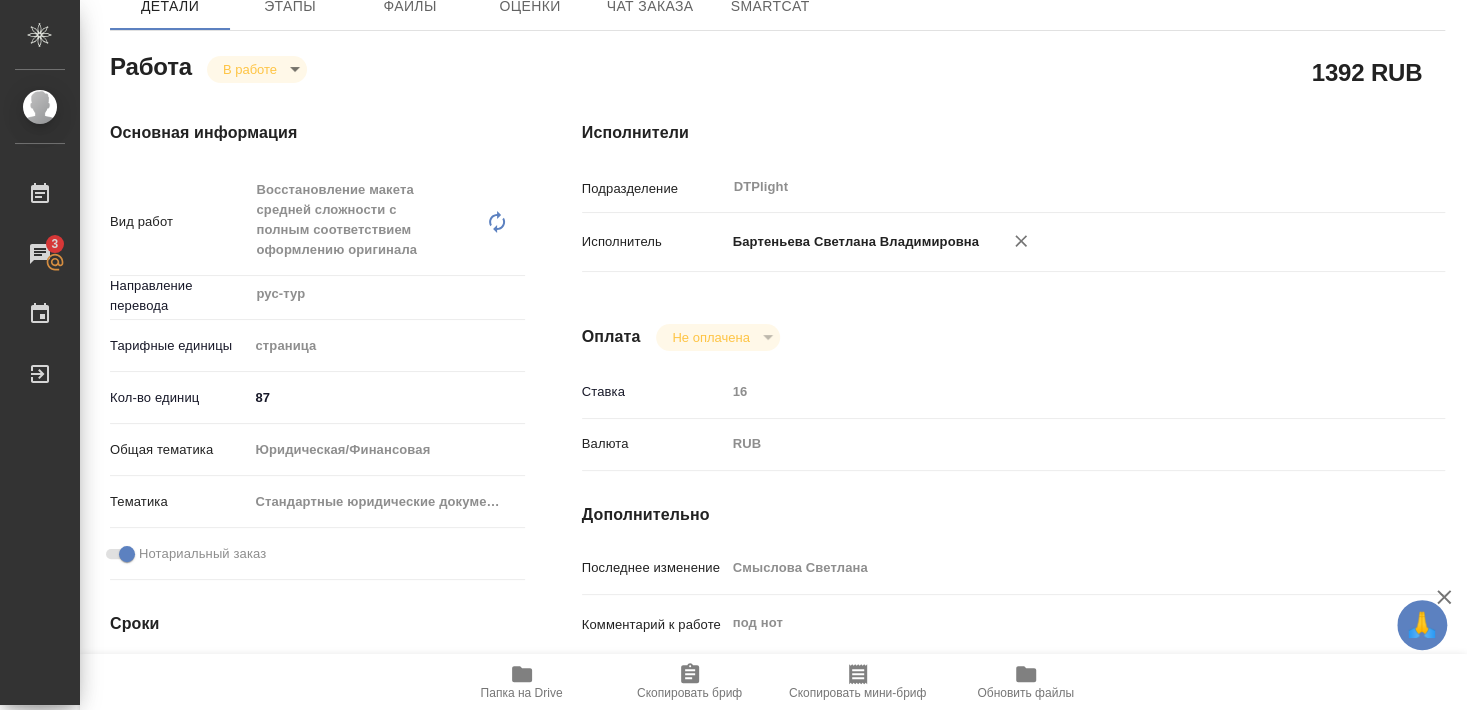 type on "x" 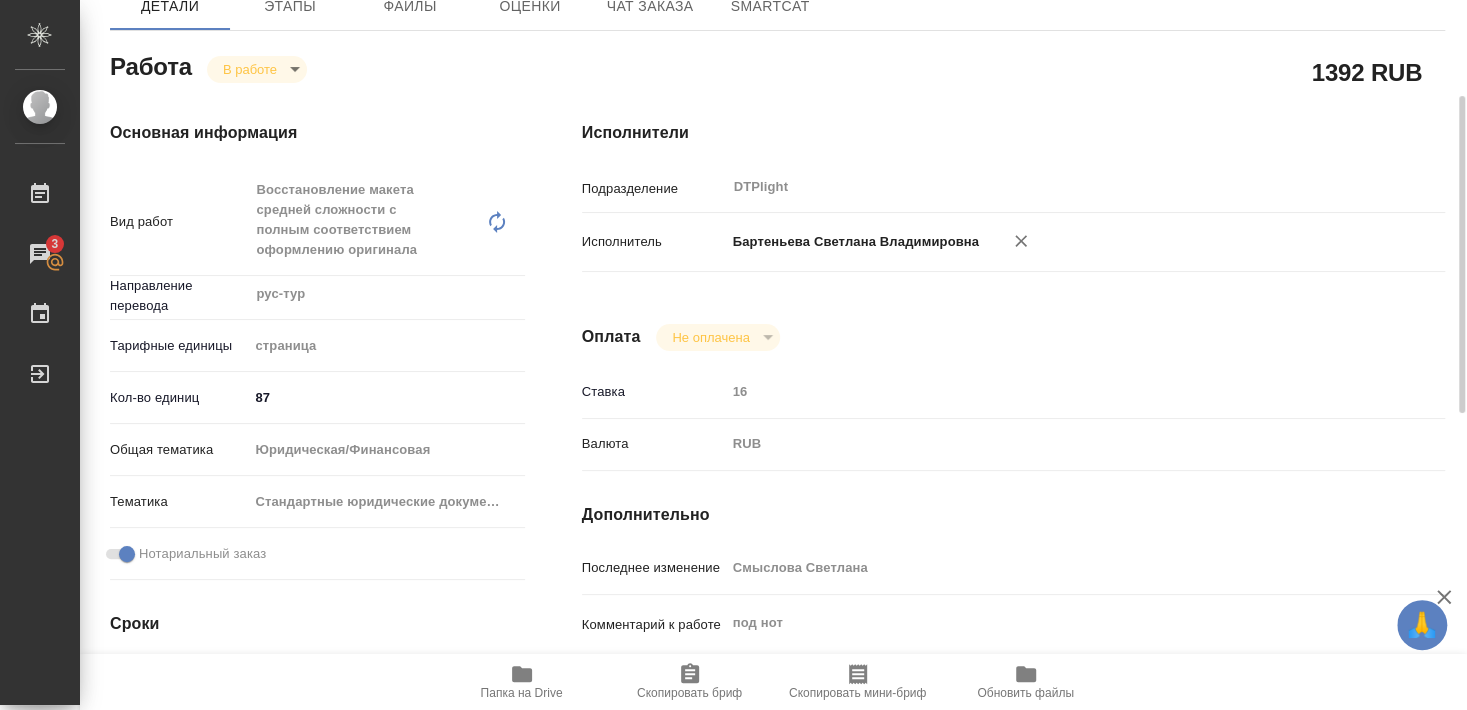 scroll, scrollTop: 0, scrollLeft: 0, axis: both 